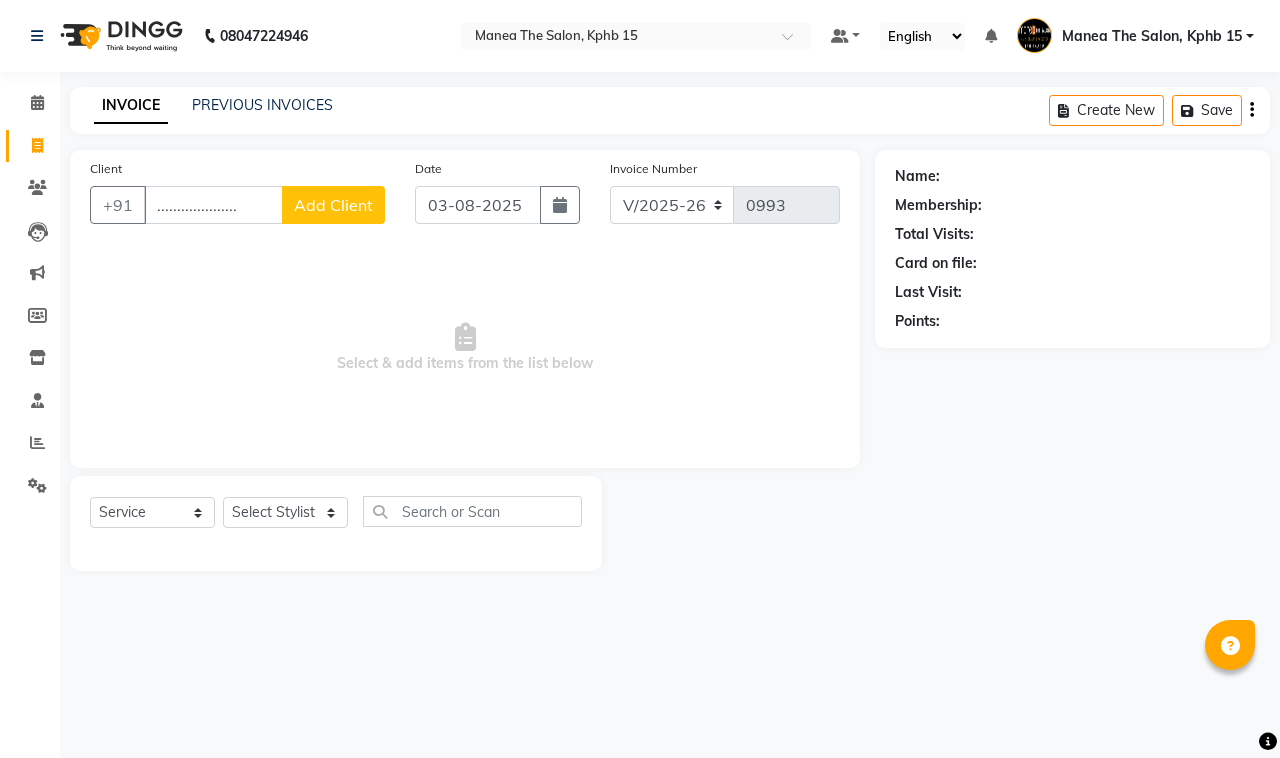 select on "7321" 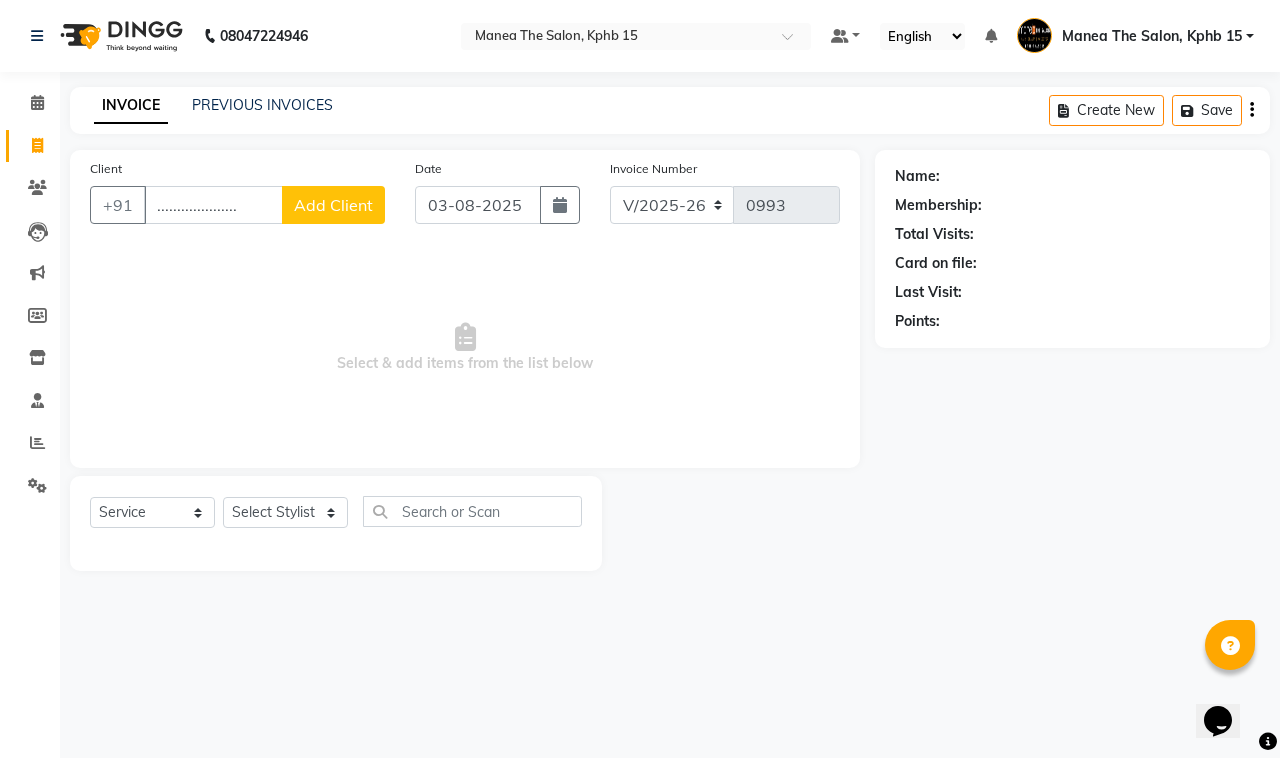 scroll, scrollTop: 0, scrollLeft: 0, axis: both 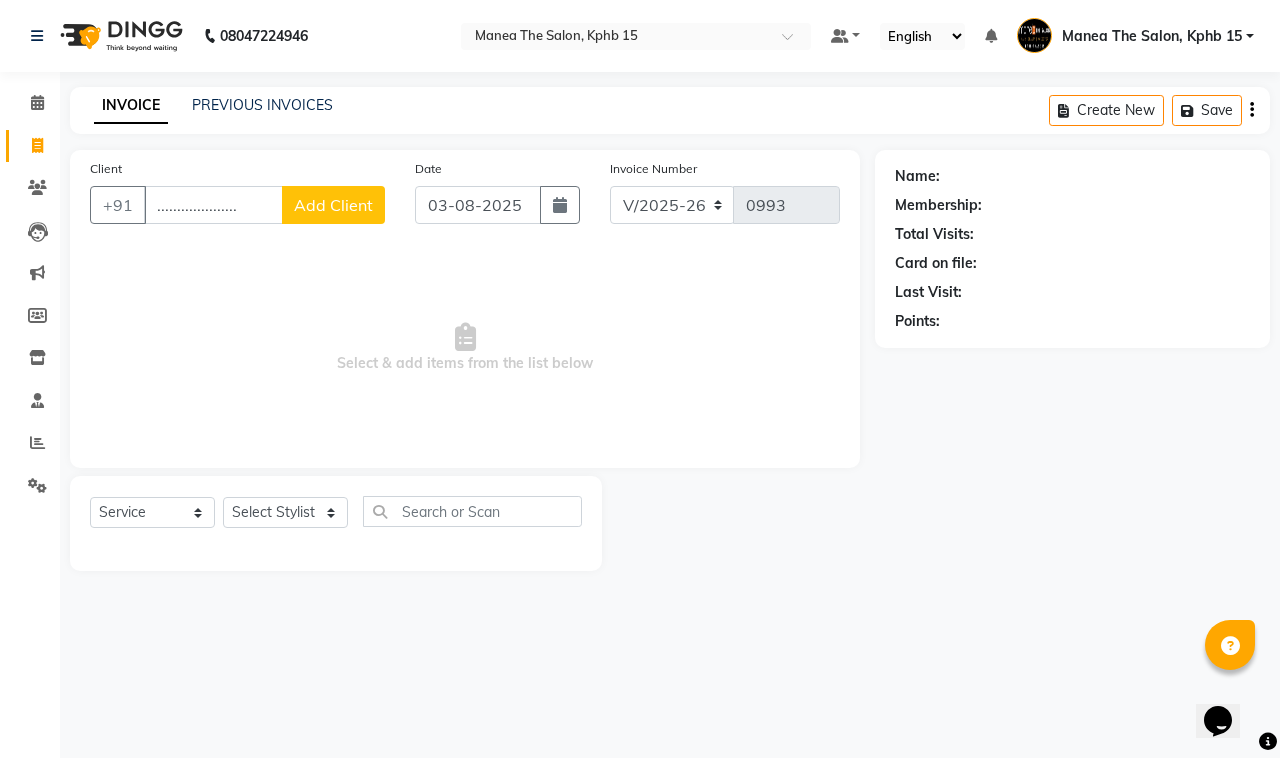 drag, startPoint x: 260, startPoint y: 206, endPoint x: 77, endPoint y: 276, distance: 195.9311 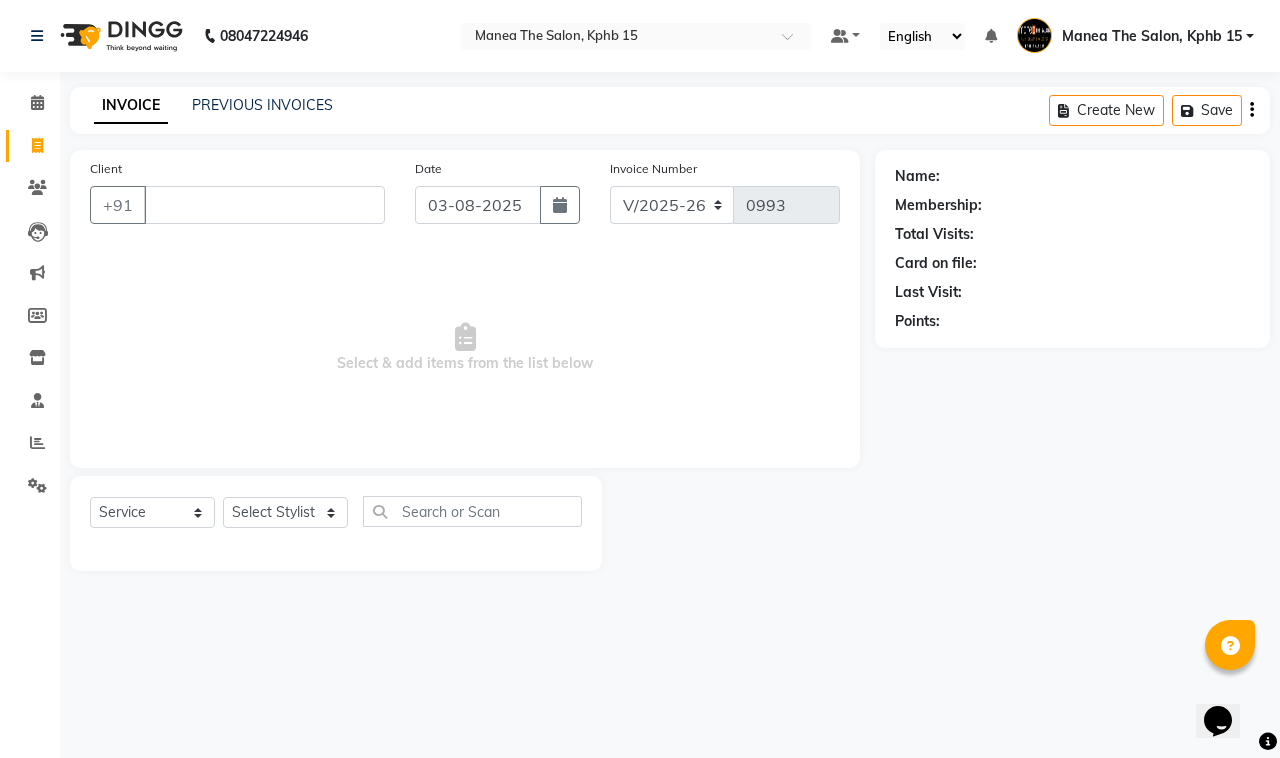 type 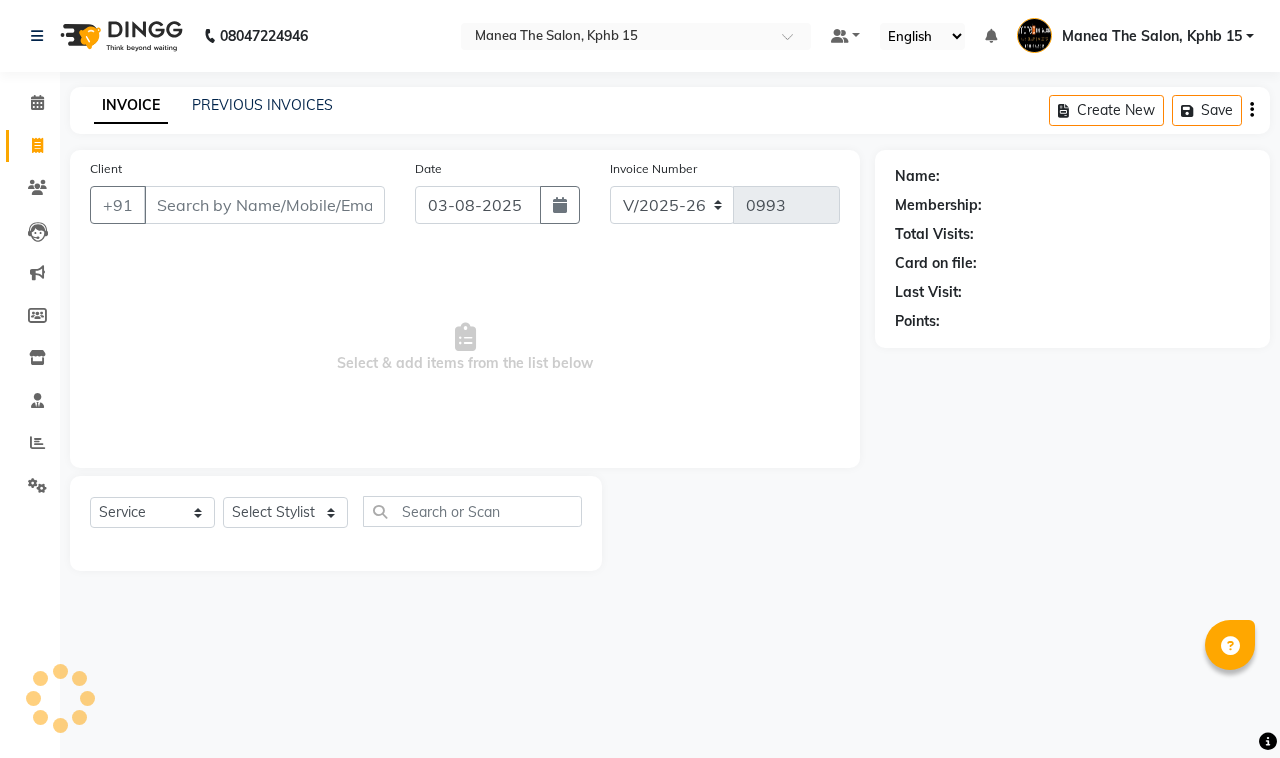 select on "7321" 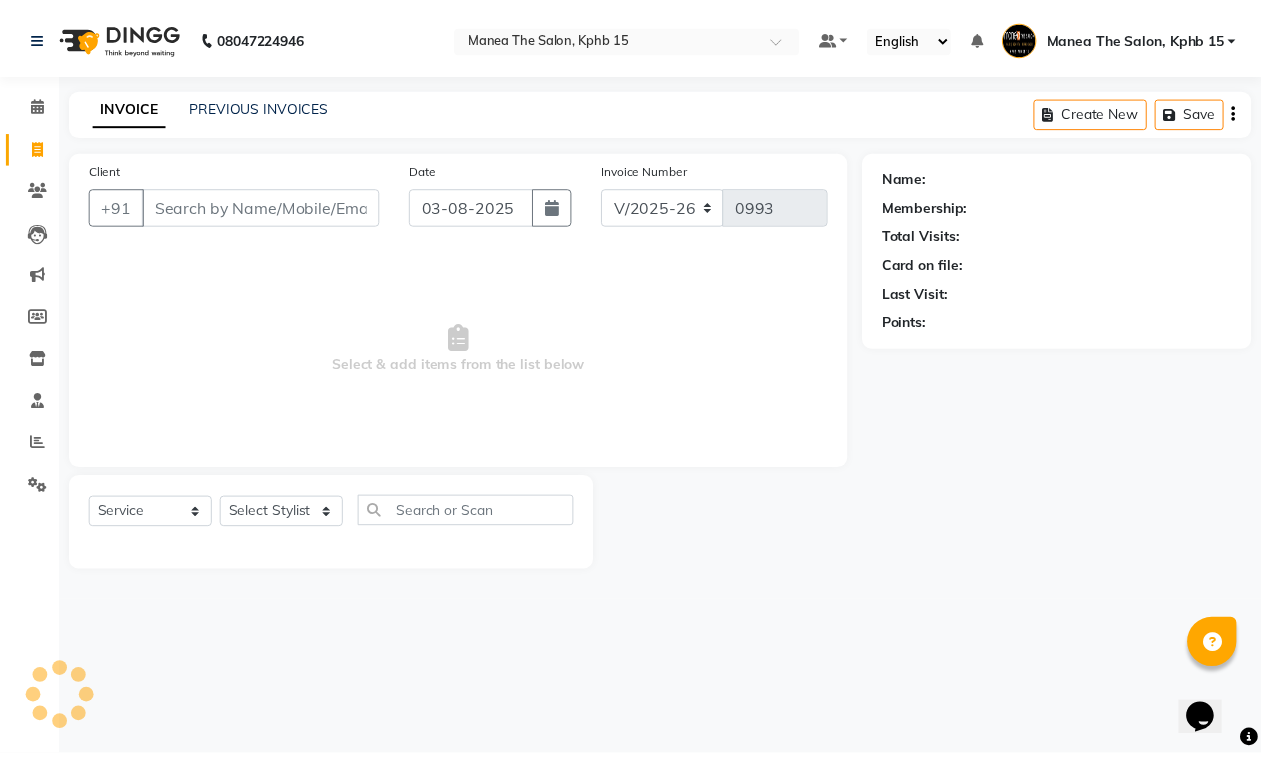 scroll, scrollTop: 0, scrollLeft: 0, axis: both 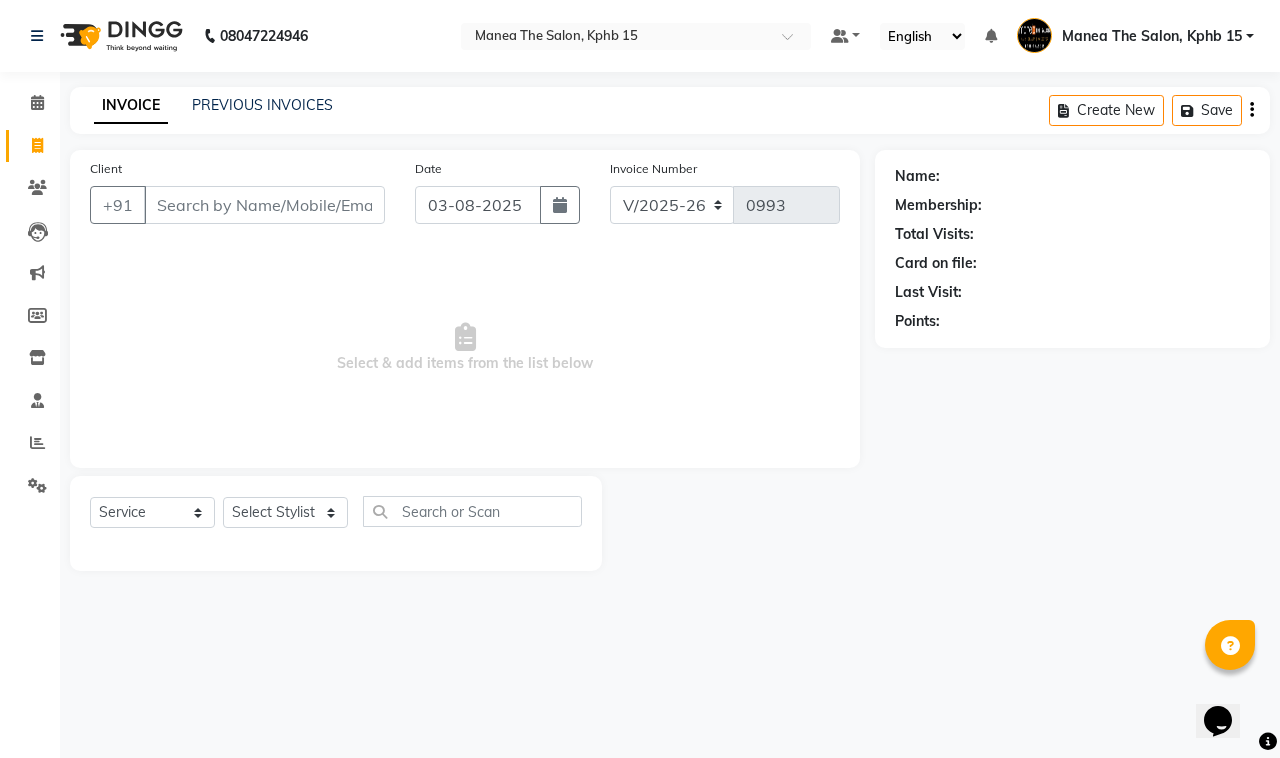 click on "Client" at bounding box center [264, 205] 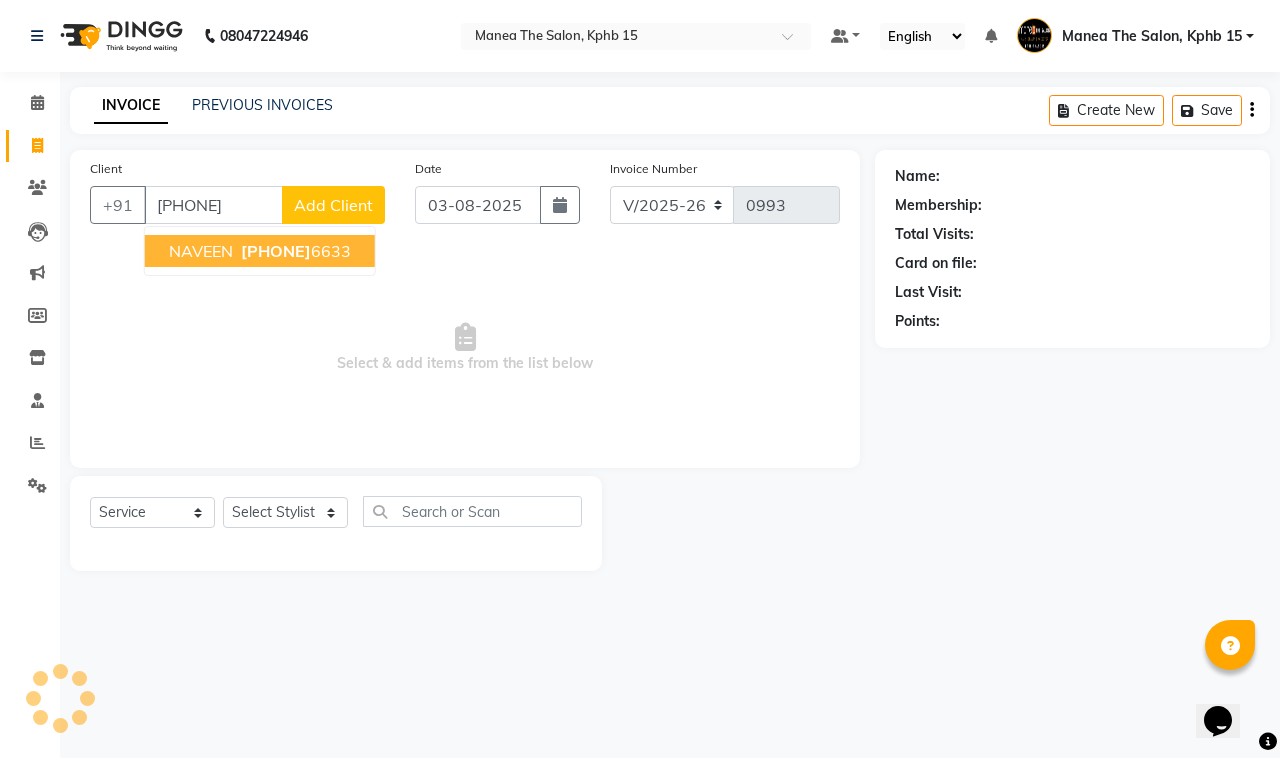 type on "[PHONE]" 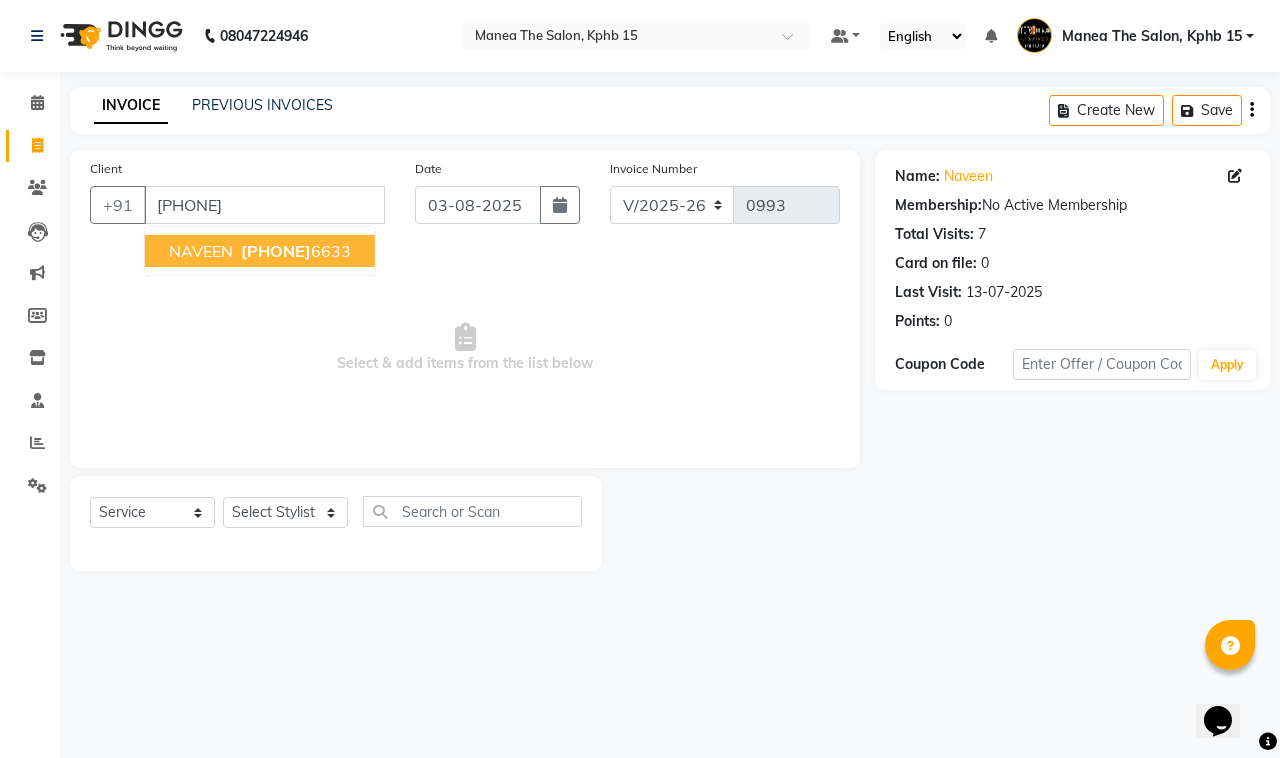 click on "[PHONE]" at bounding box center [294, 251] 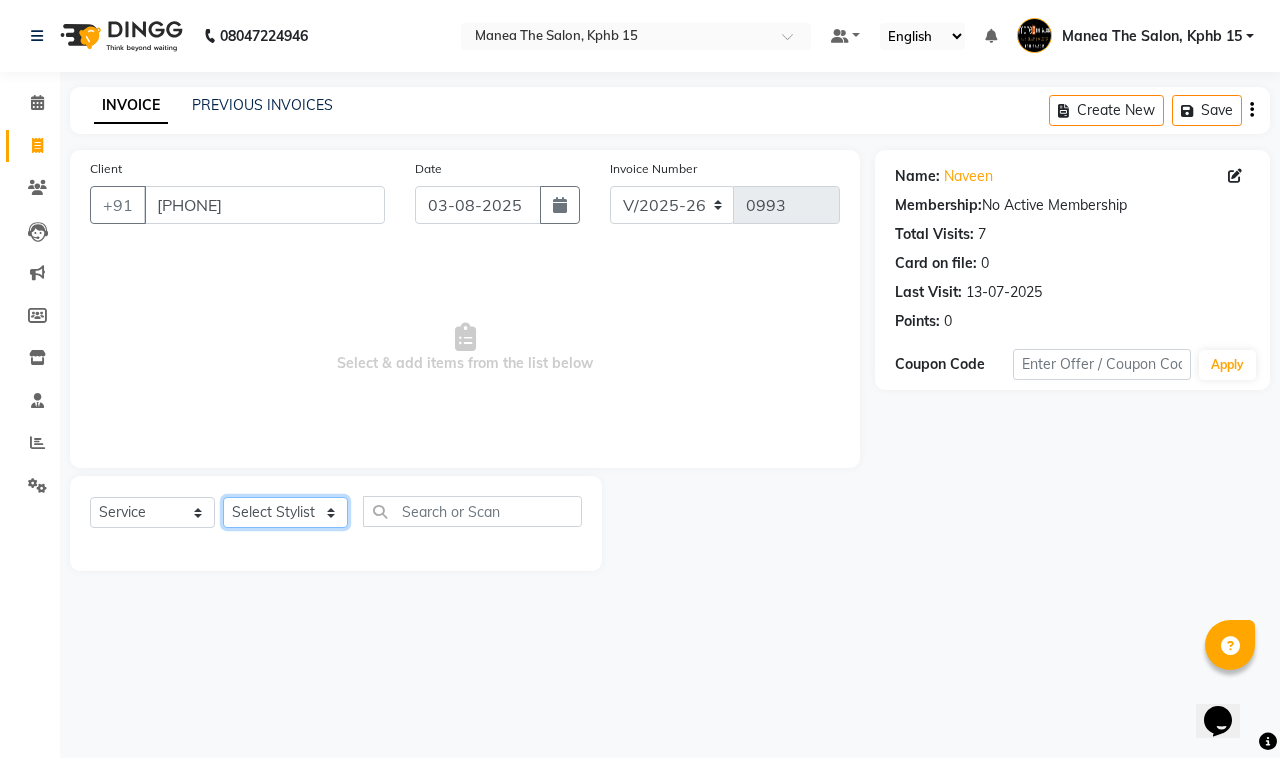 click on "Select Stylist [NAME] [NAME] [NAME] [NAME] [NAME] [NAME] [NAME]" 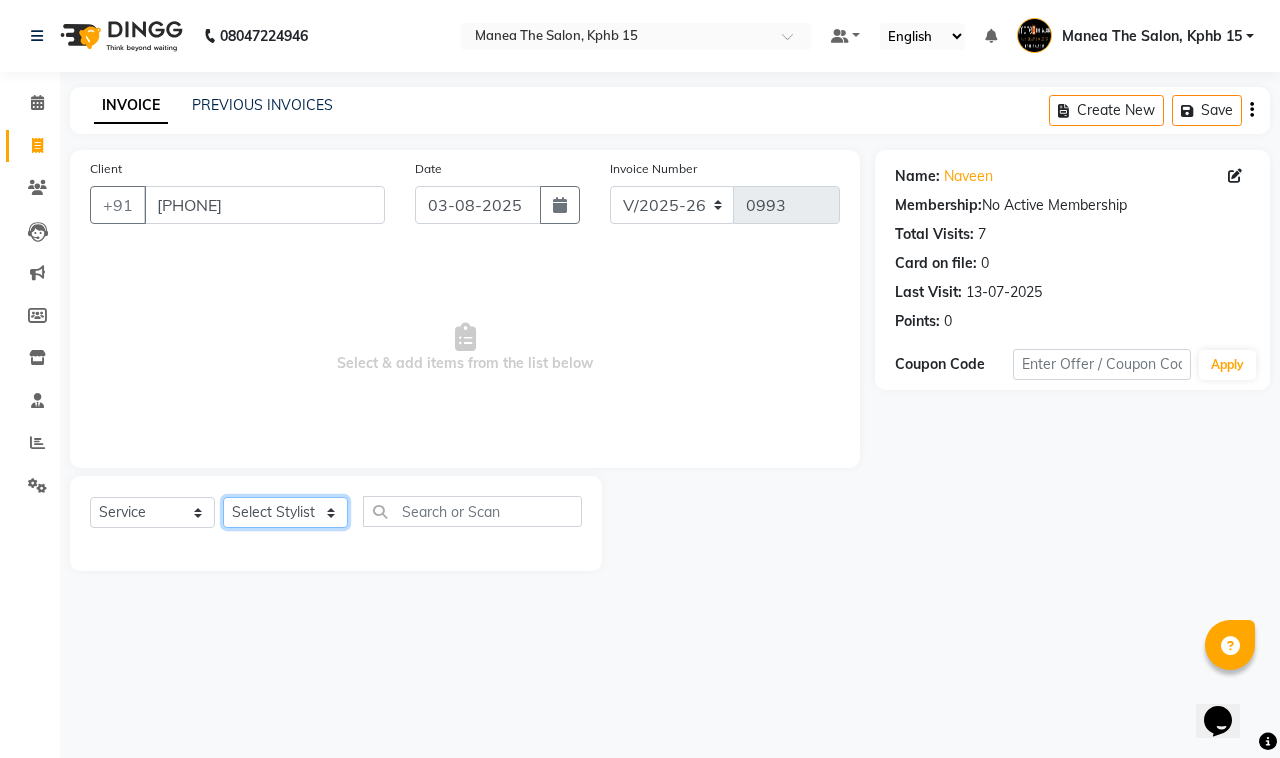 select on "62839" 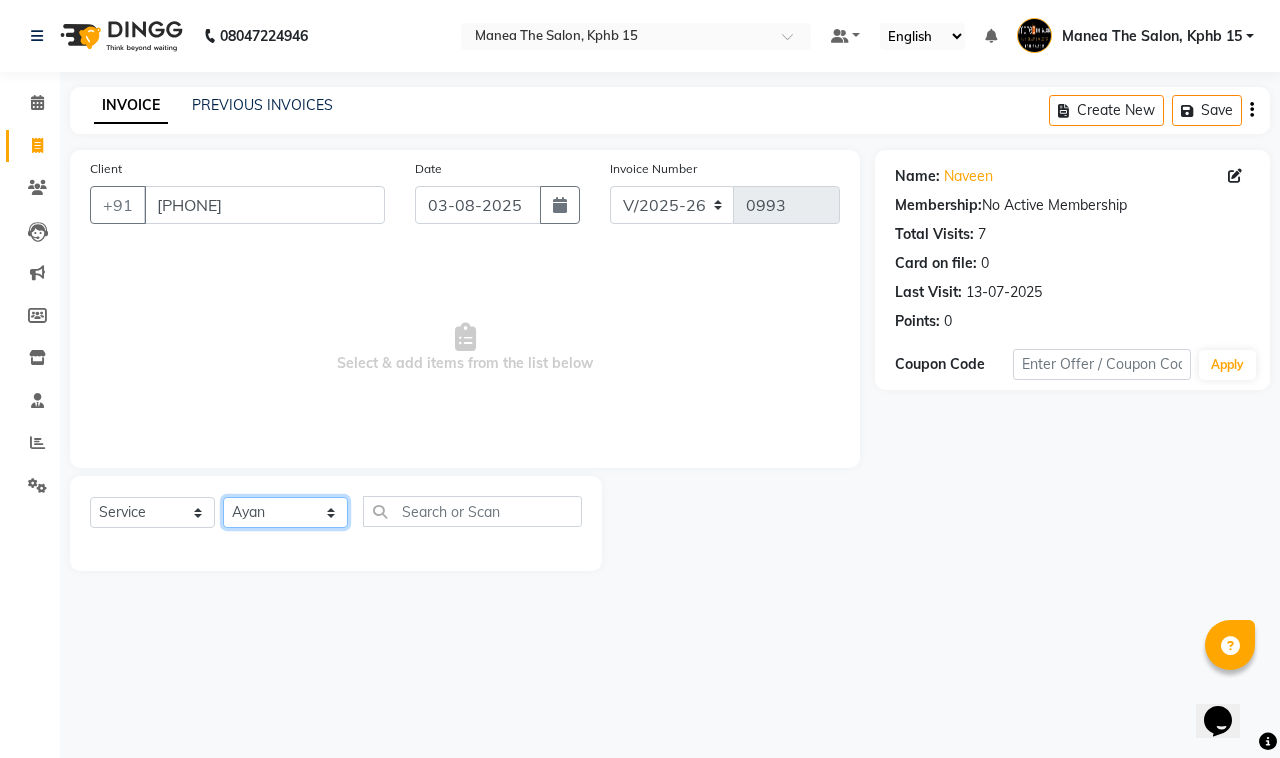 click on "Select Stylist [NAME] [NAME] [NAME] [NAME] [NAME] [NAME] [NAME]" 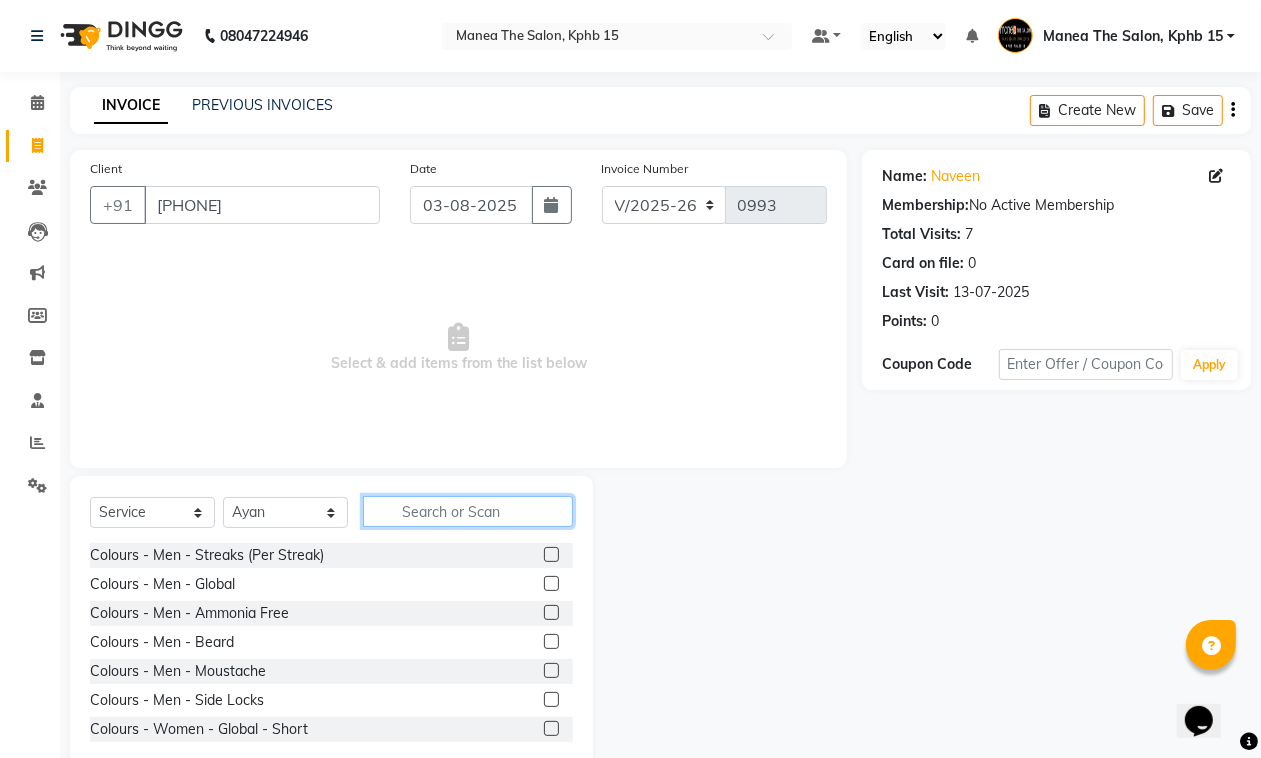 click 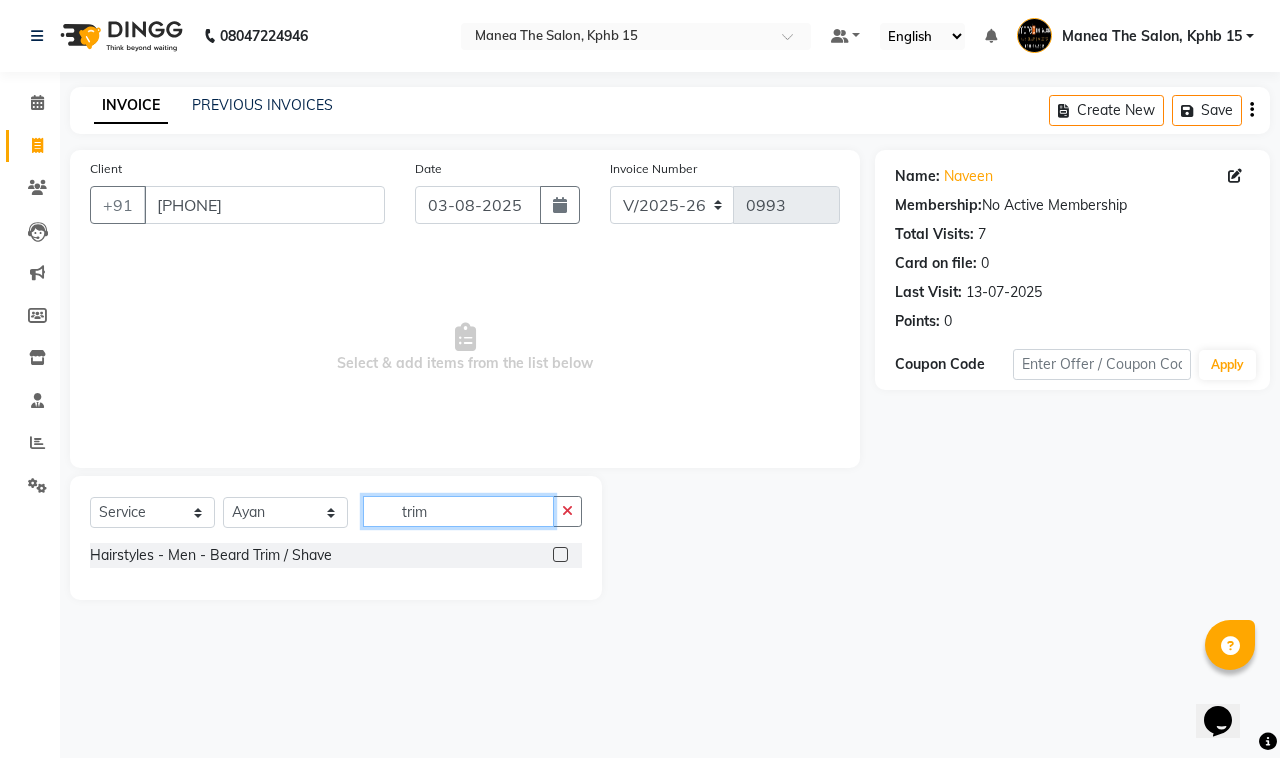 type on "trim" 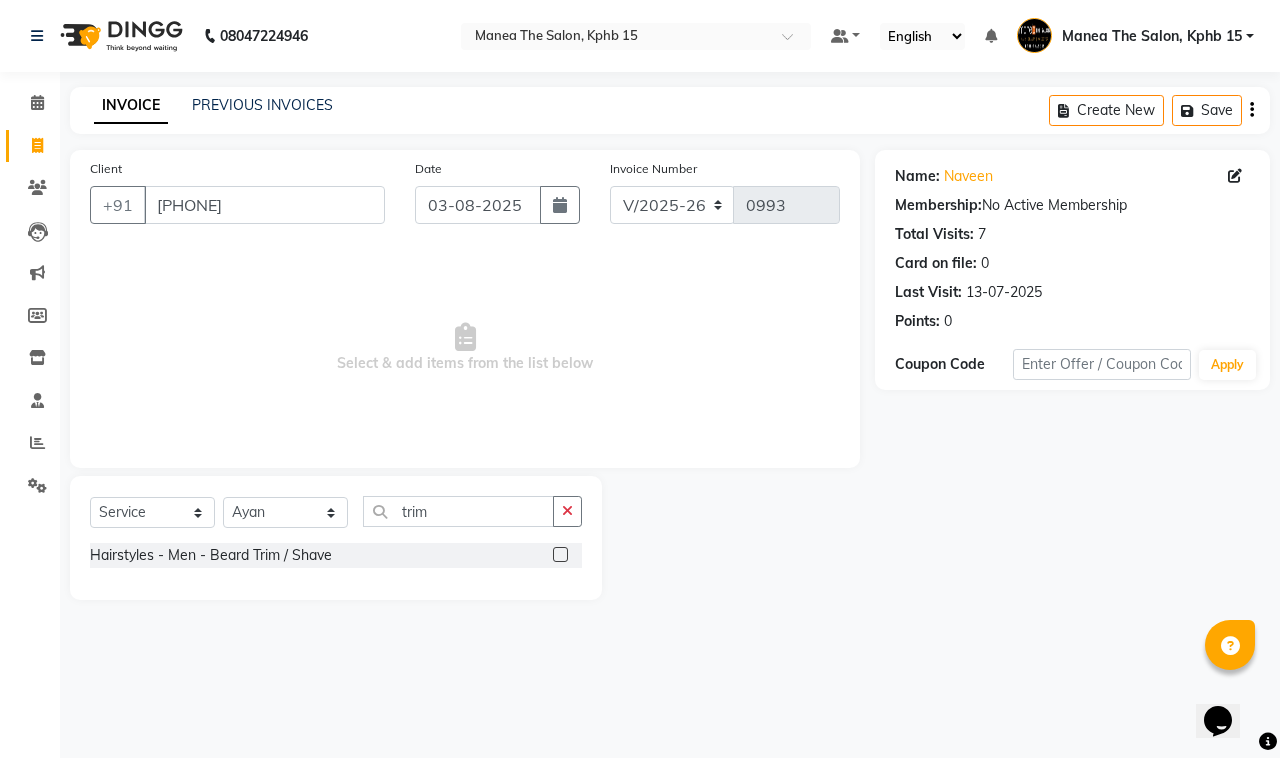 click 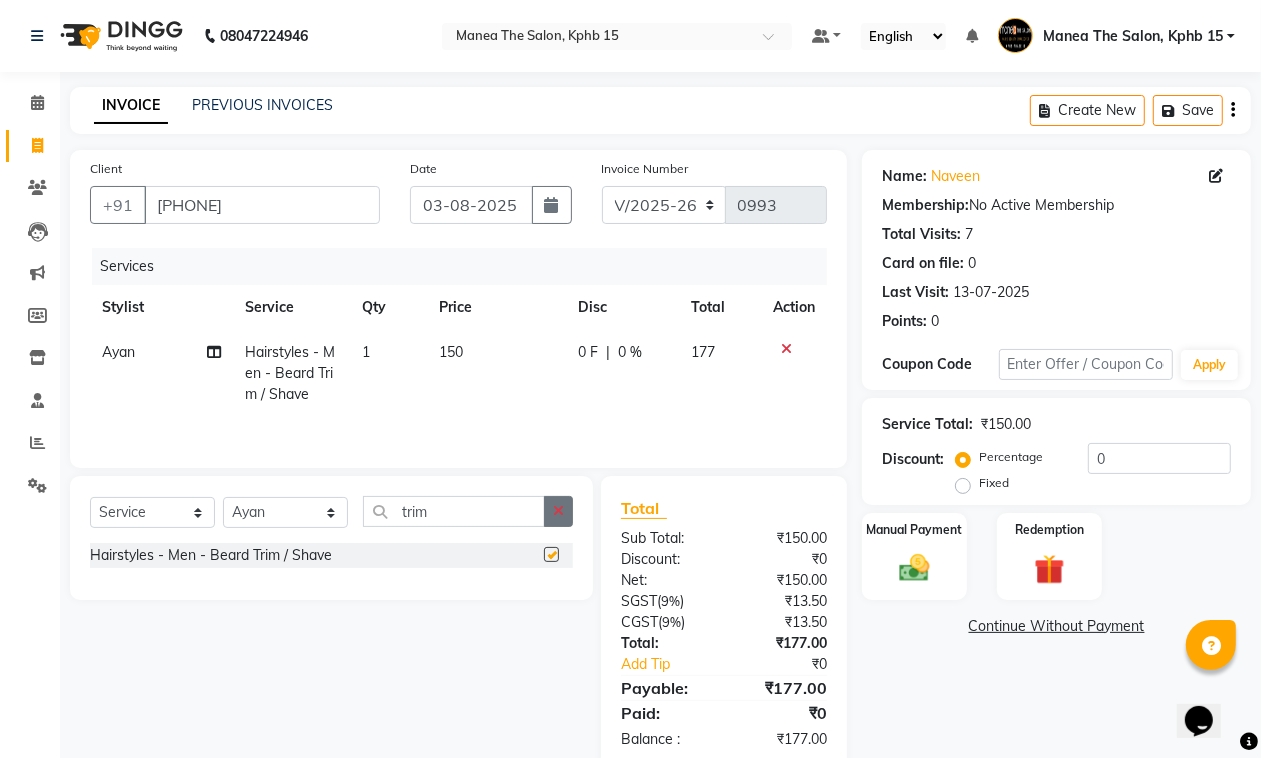 checkbox on "false" 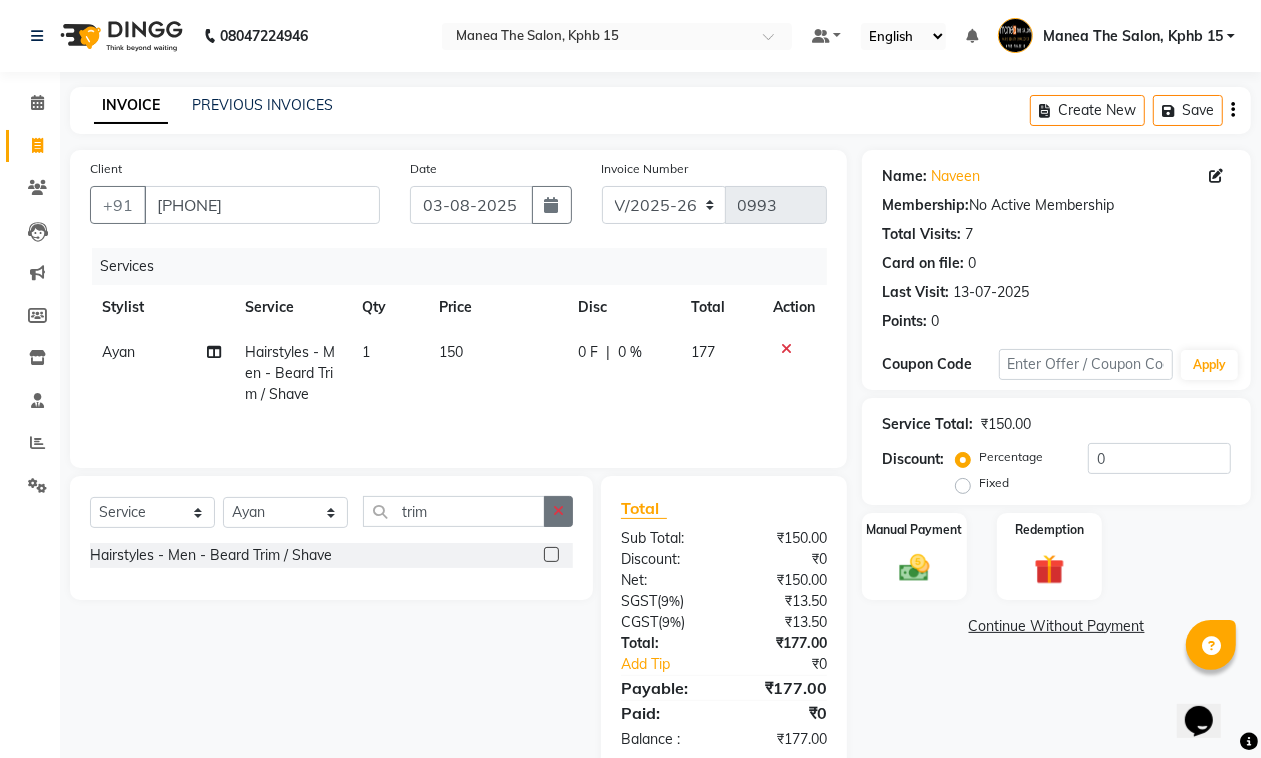 click 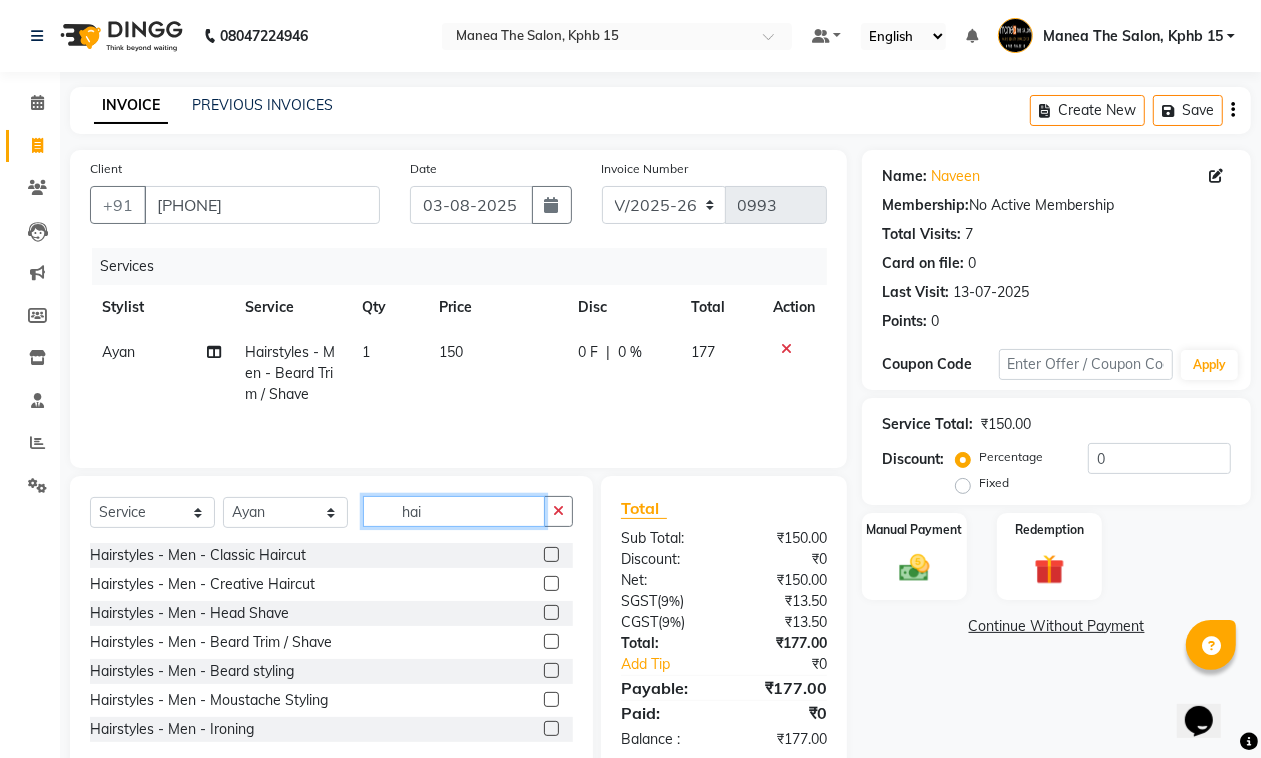 type on "hai" 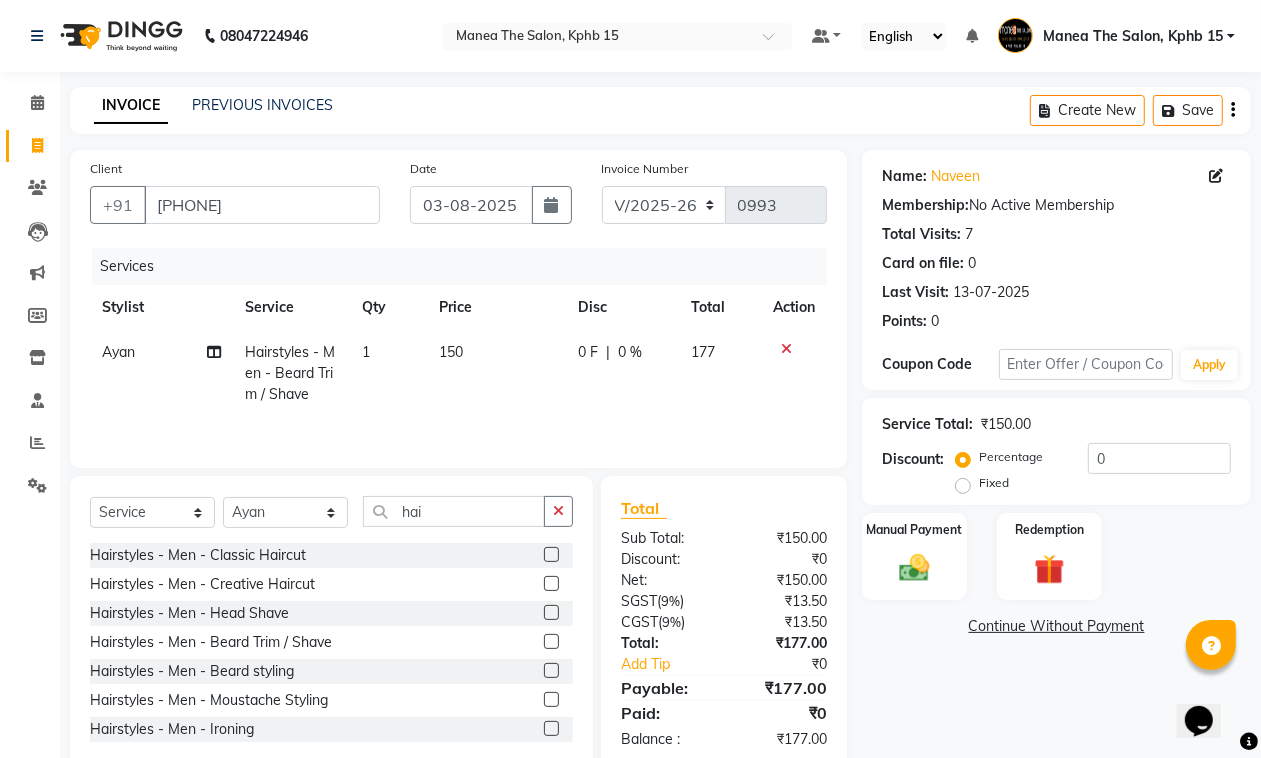 click 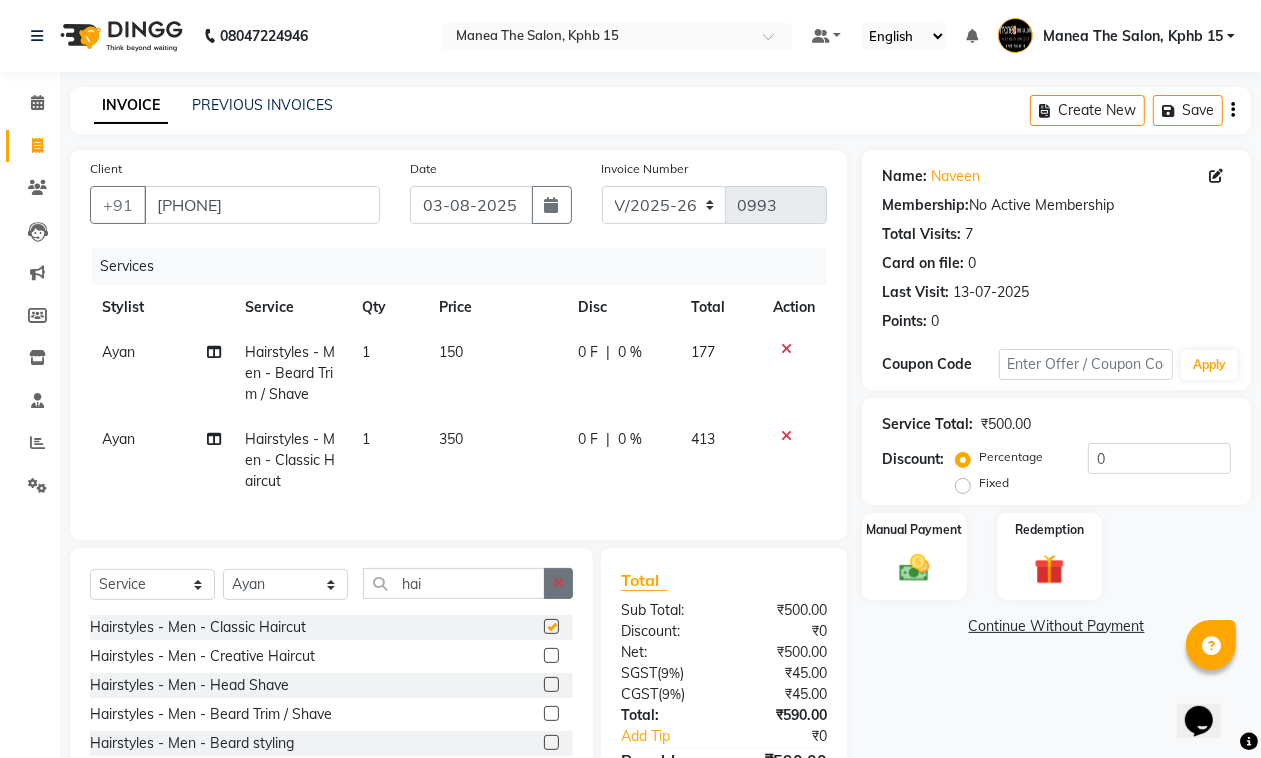 checkbox on "false" 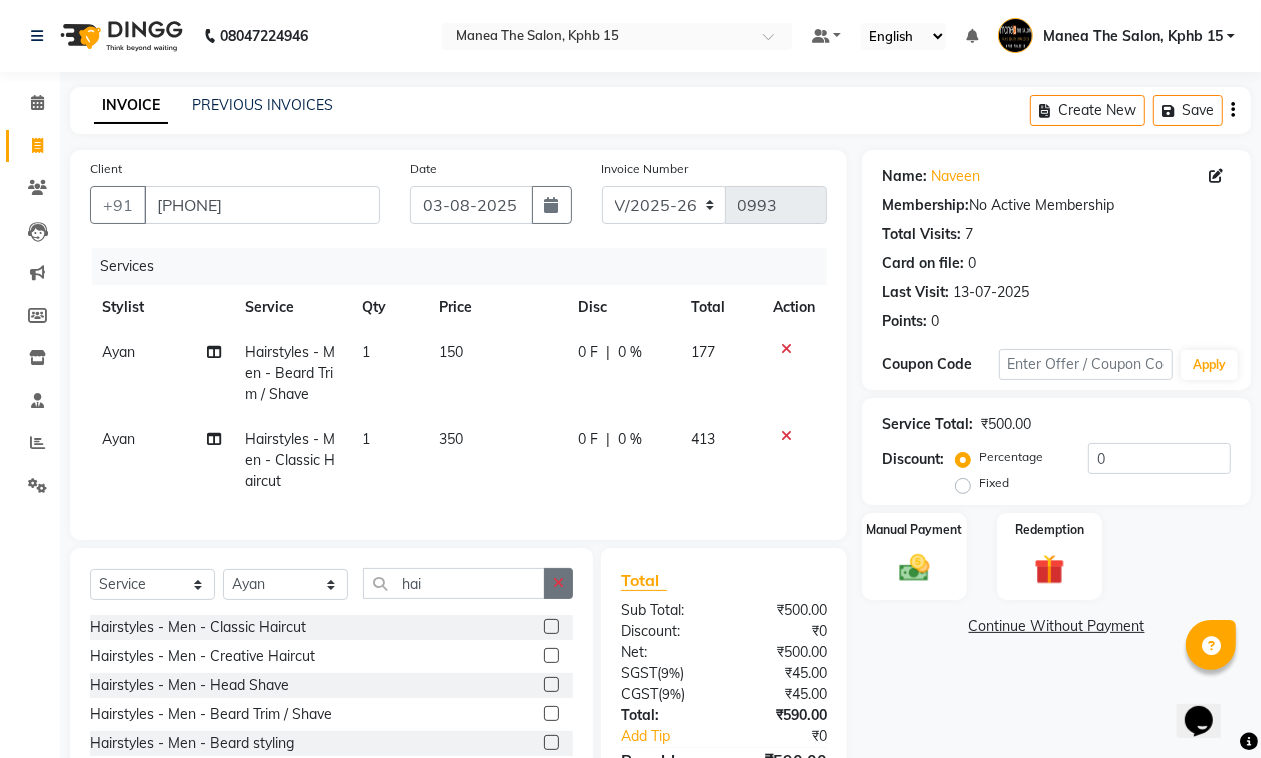 click 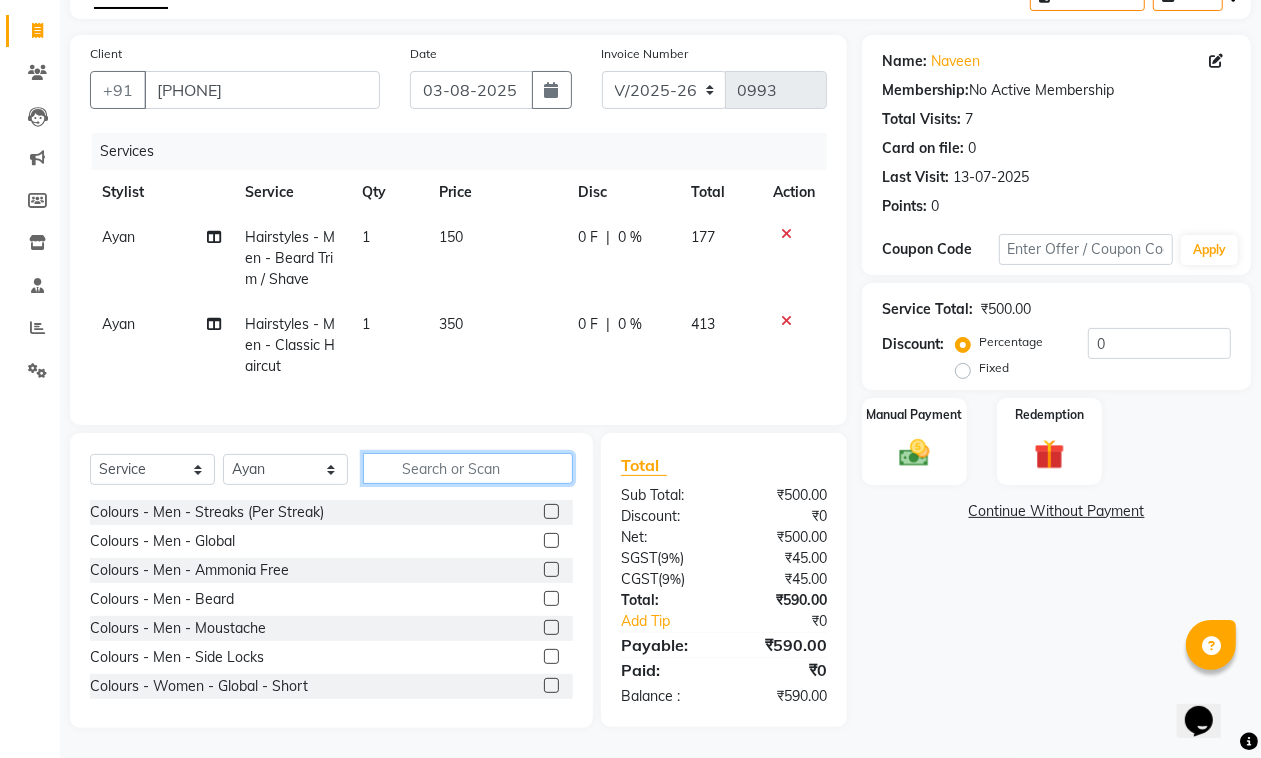 scroll, scrollTop: 132, scrollLeft: 0, axis: vertical 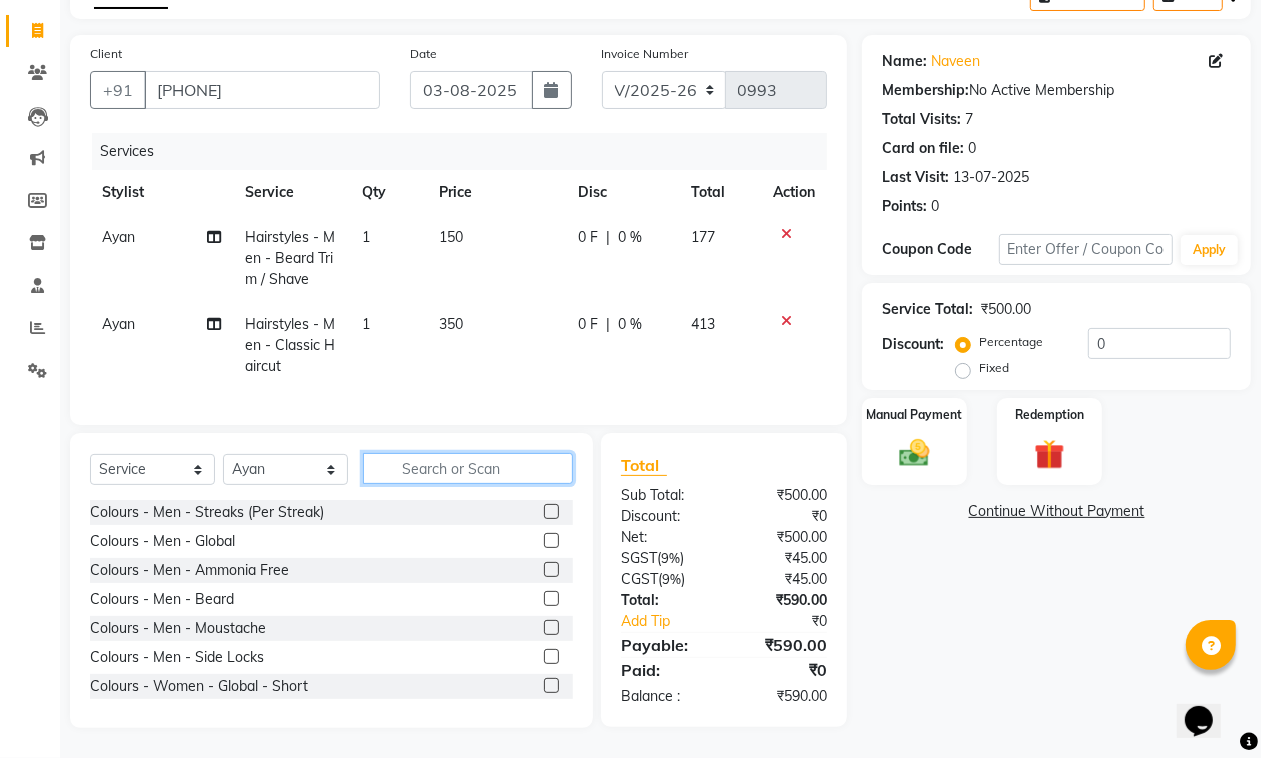 click 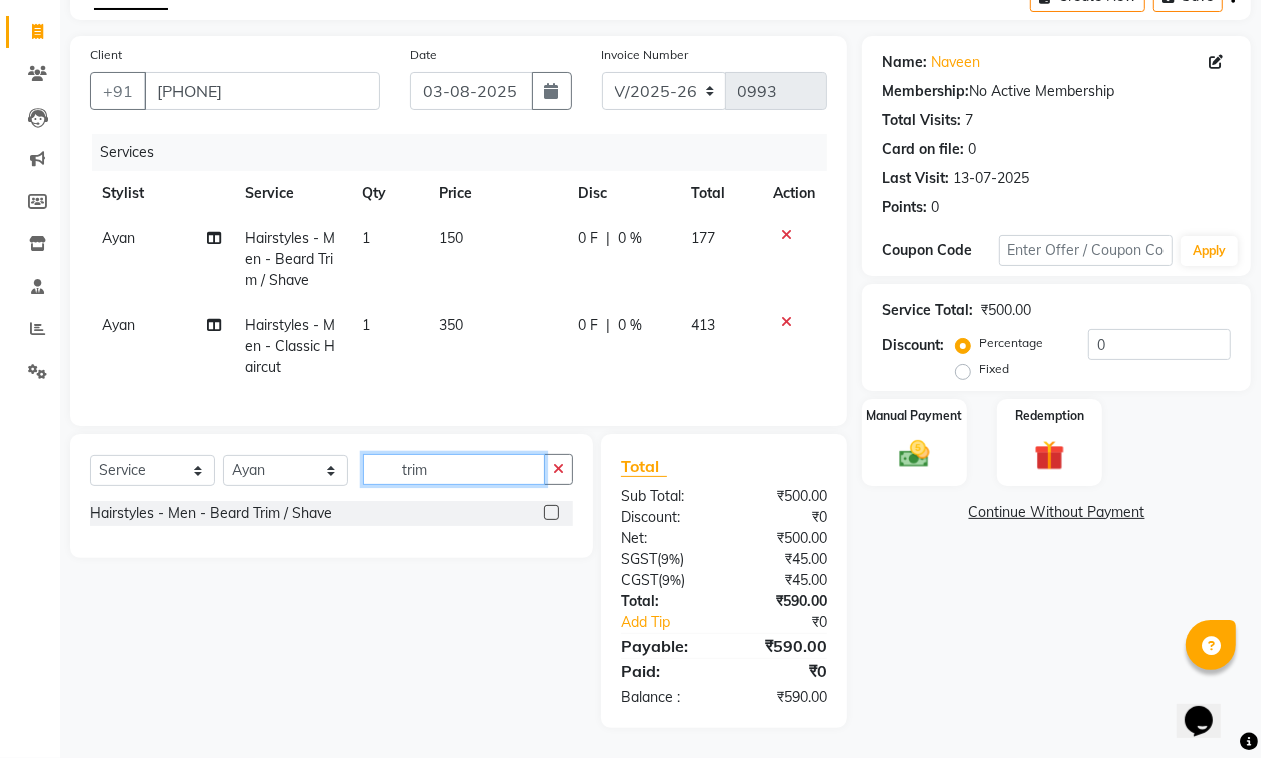 type on "trim" 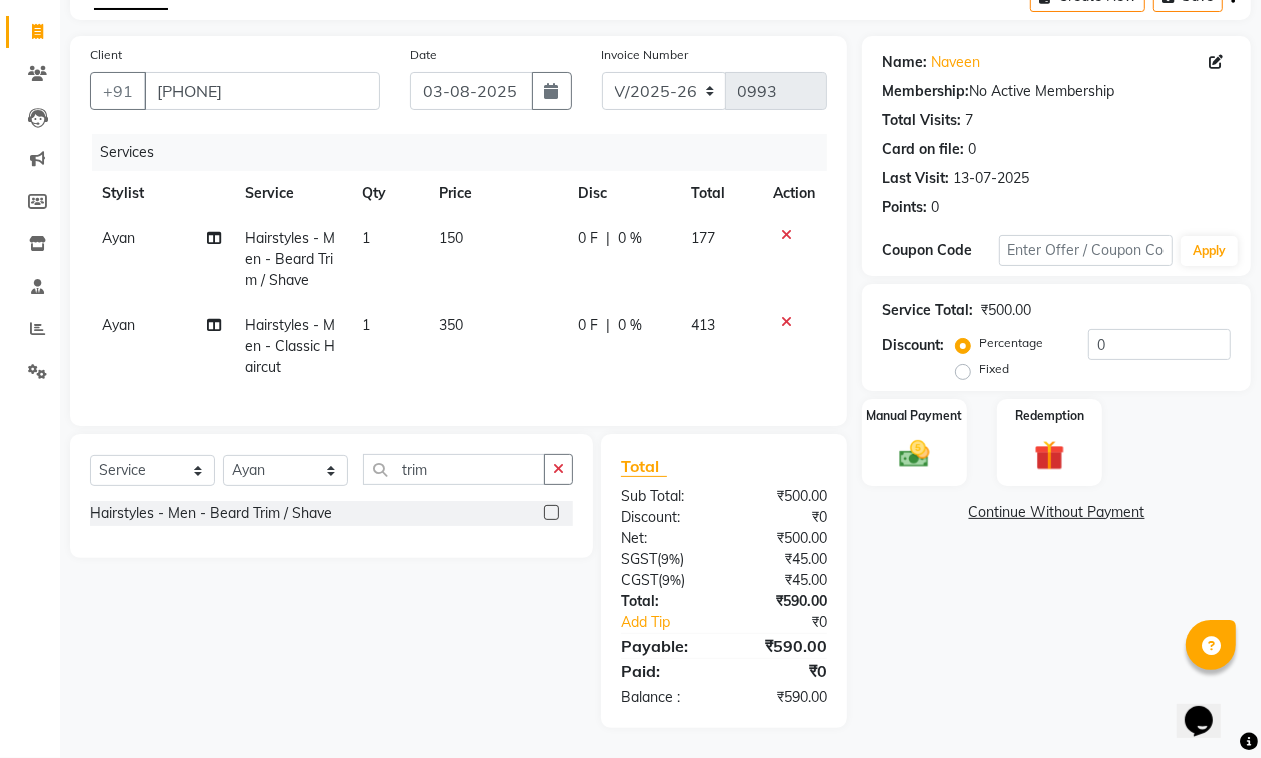 click 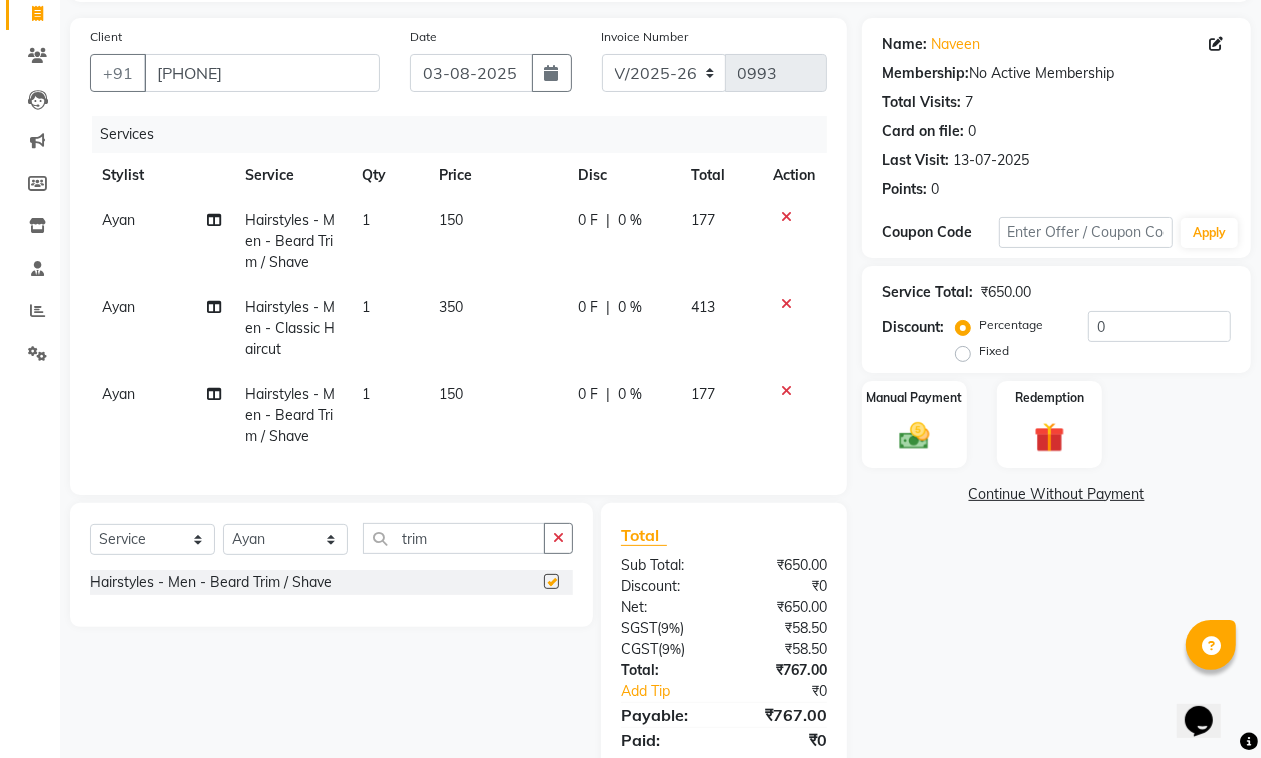 checkbox on "false" 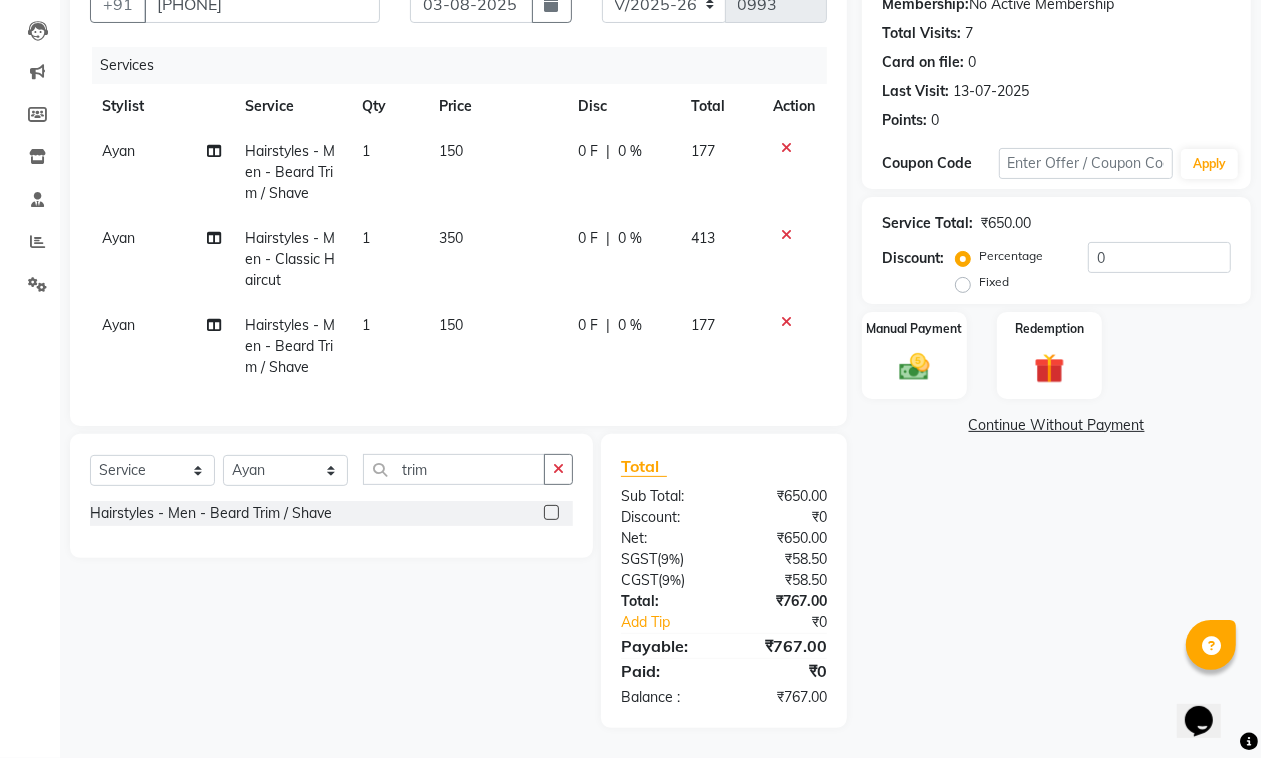 click on "0 F | 0 %" 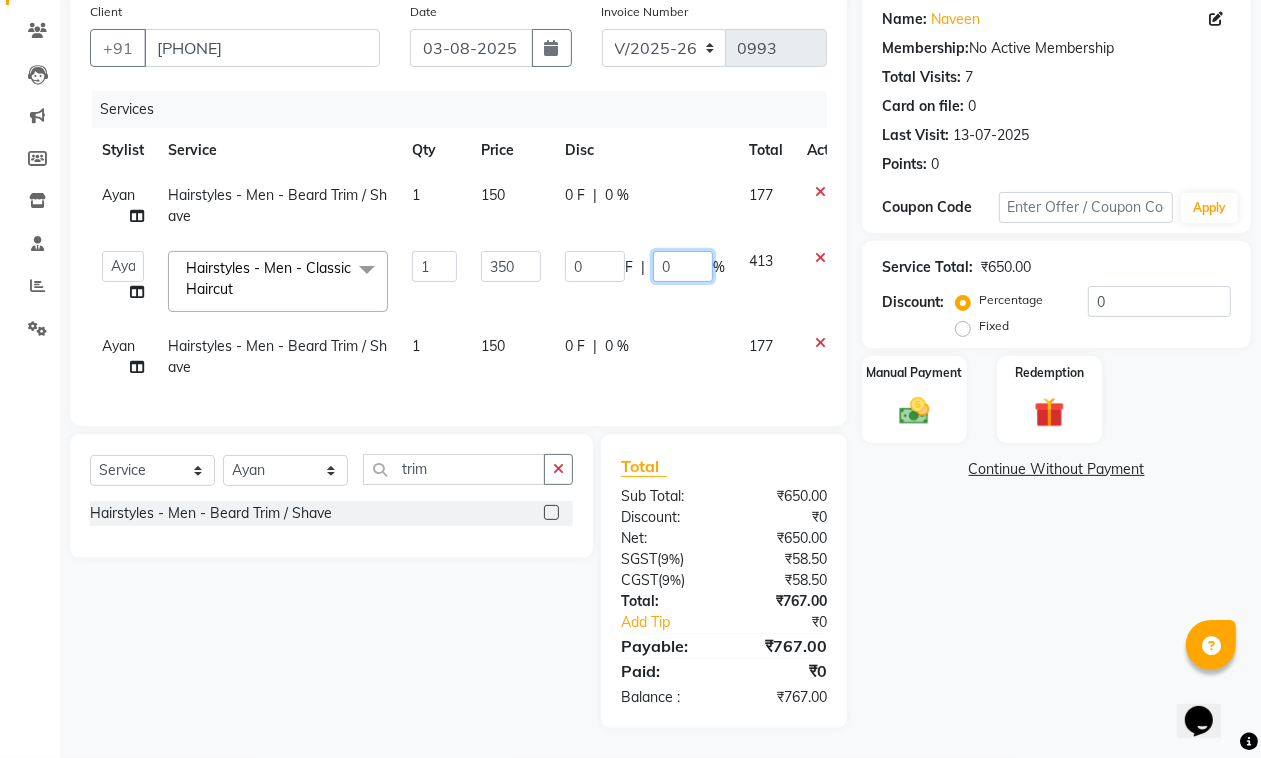 drag, startPoint x: 647, startPoint y: 250, endPoint x: 632, endPoint y: 253, distance: 15.297058 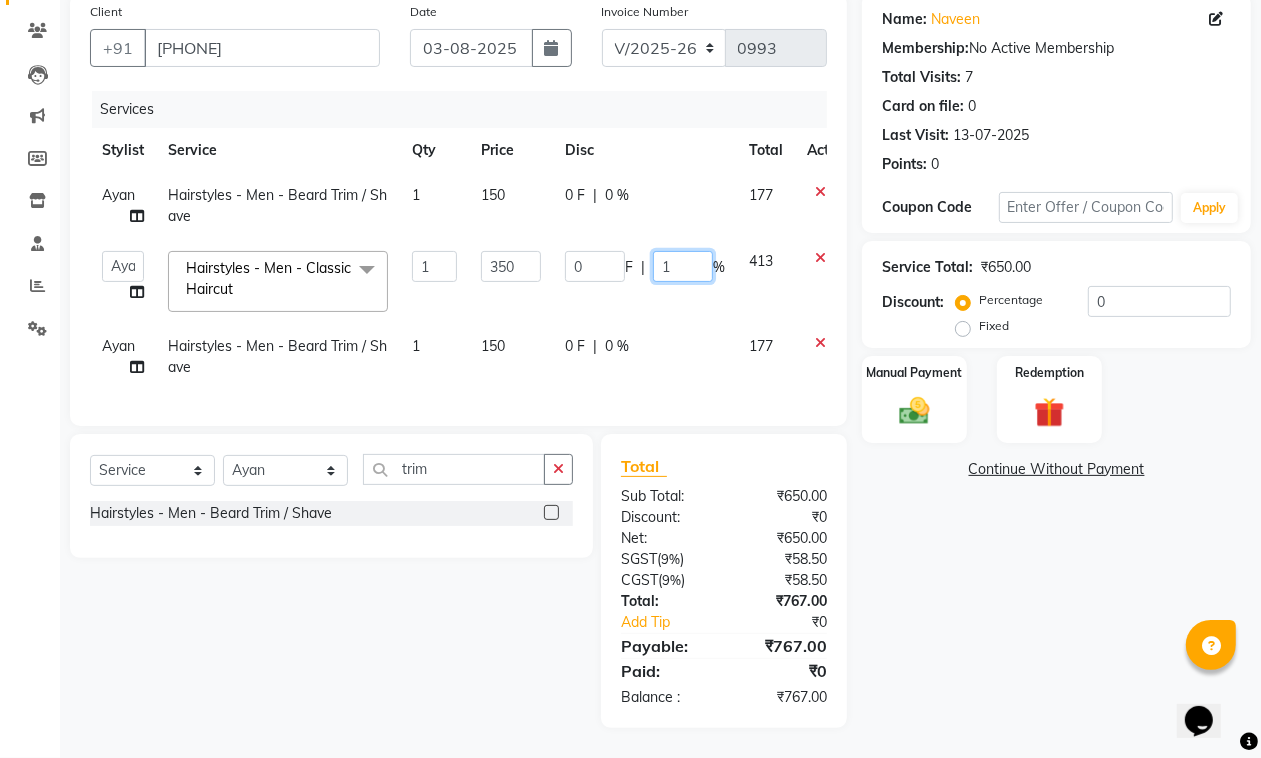 type on "15" 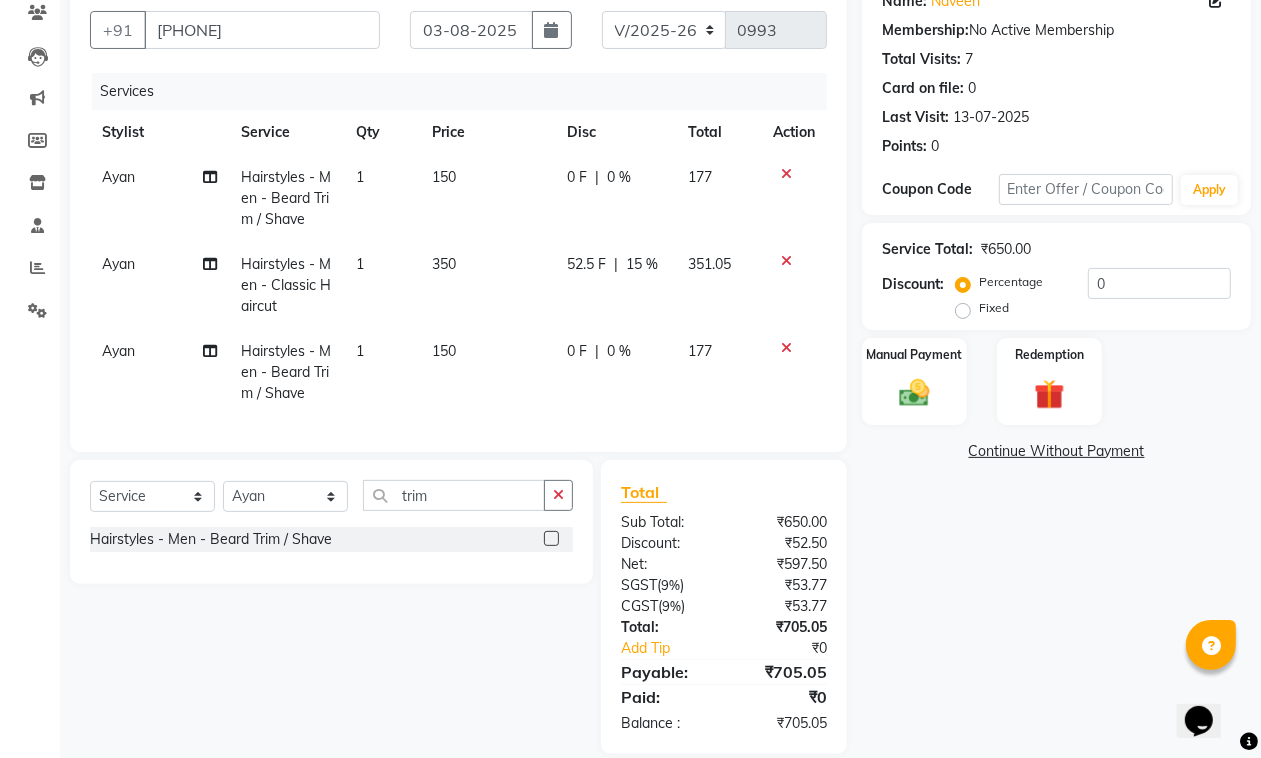 click on "[NAME] Hairstyles - Men - Beard Trim / Shave 1 150 0 F | 0 % 177" 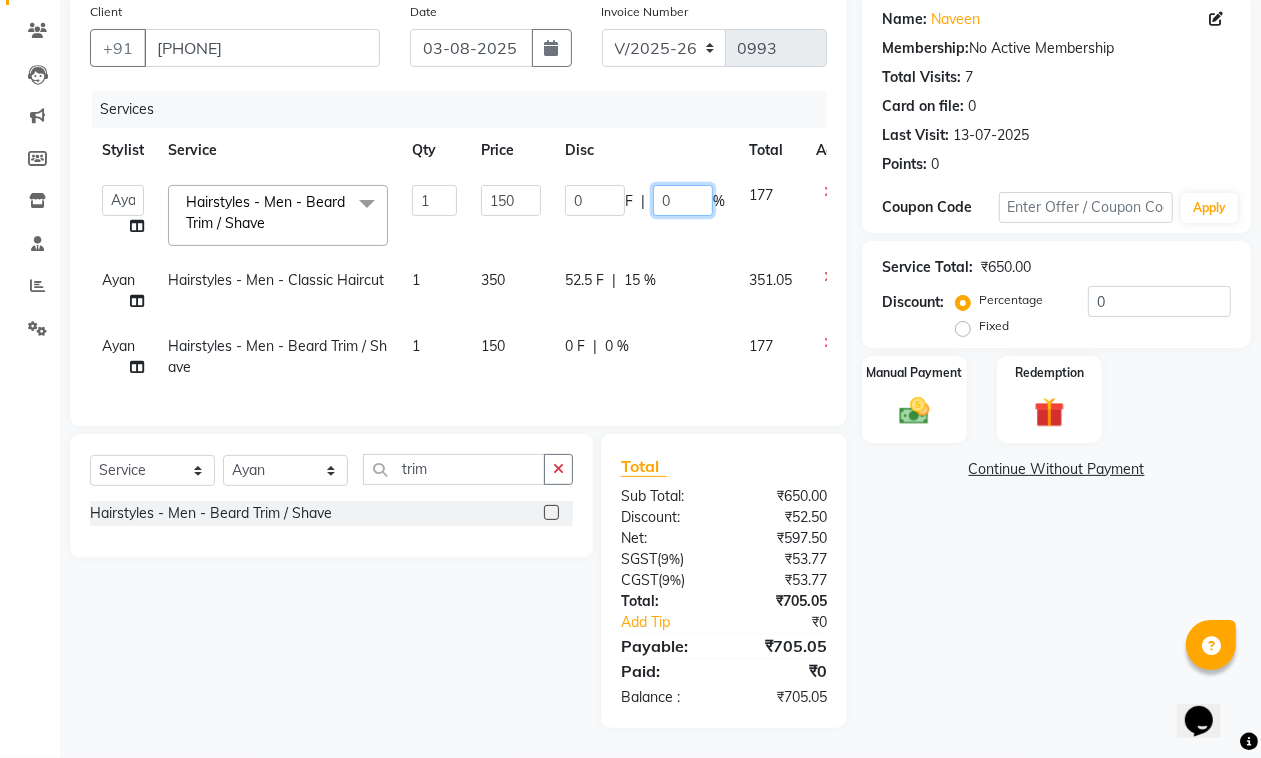 drag, startPoint x: 670, startPoint y: 176, endPoint x: 653, endPoint y: 200, distance: 29.410883 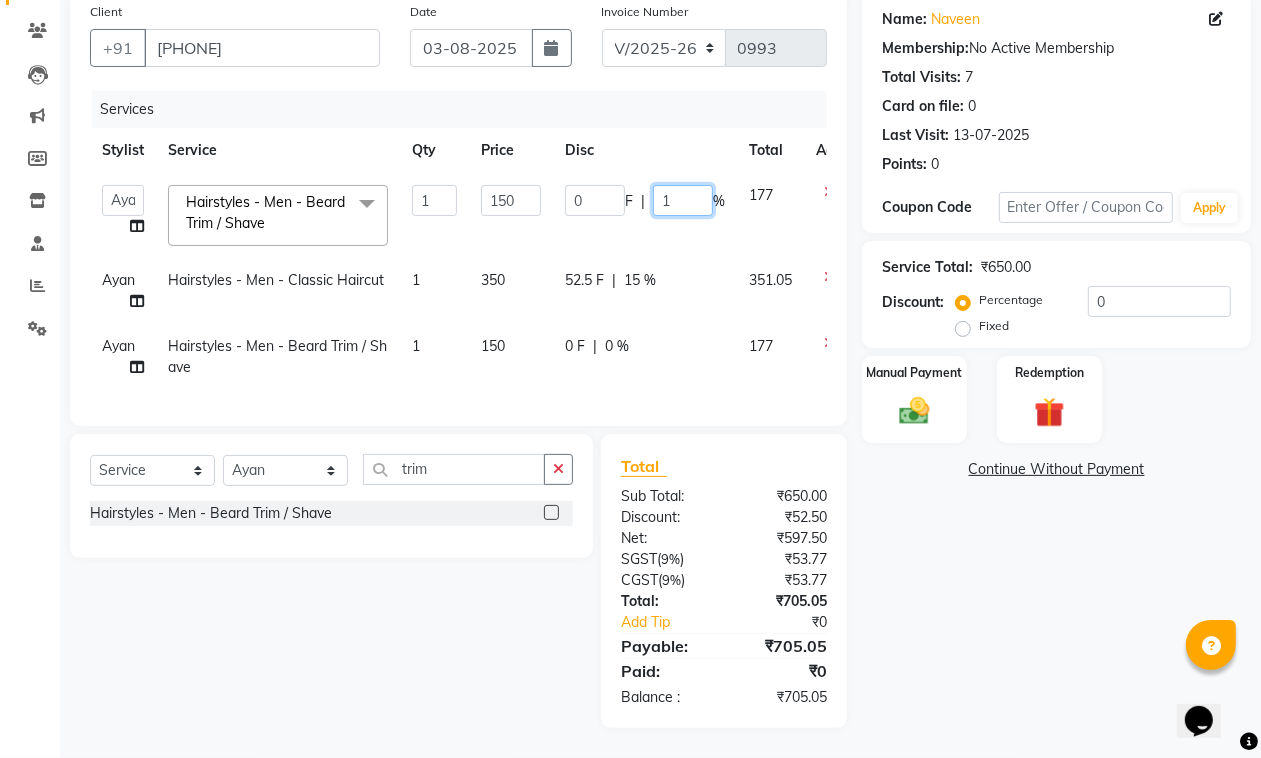 type on "15" 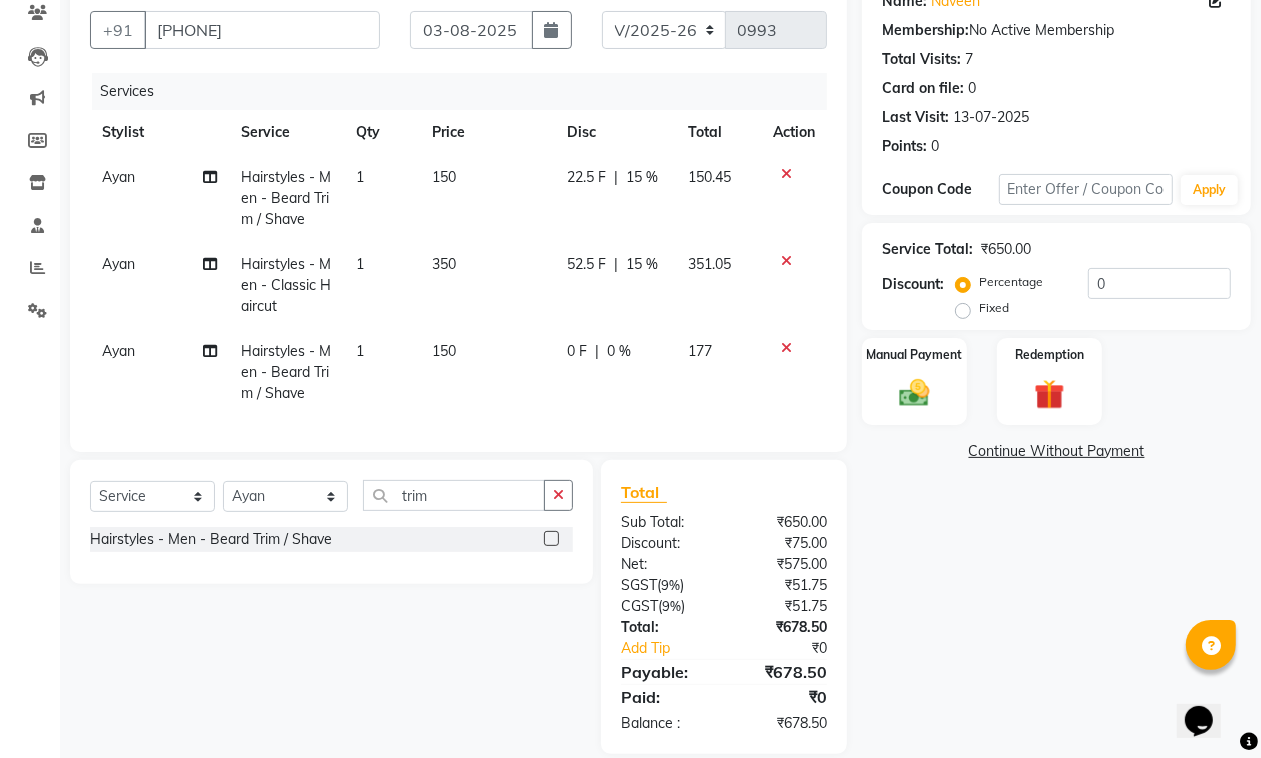 click on "[NAME] Hairstyles - Men - Classic Haircut 1 350 52.5 F | 15 % 351.05" 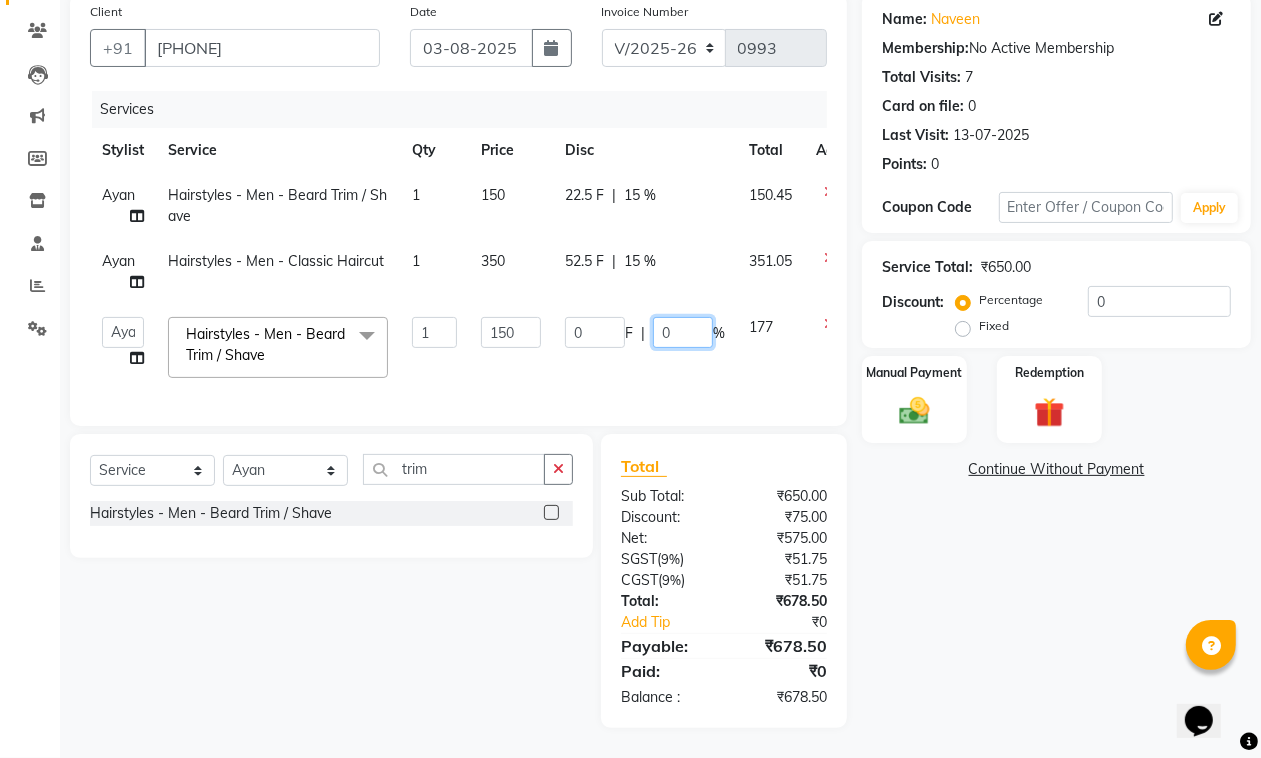 drag, startPoint x: 678, startPoint y: 292, endPoint x: 652, endPoint y: 326, distance: 42.80187 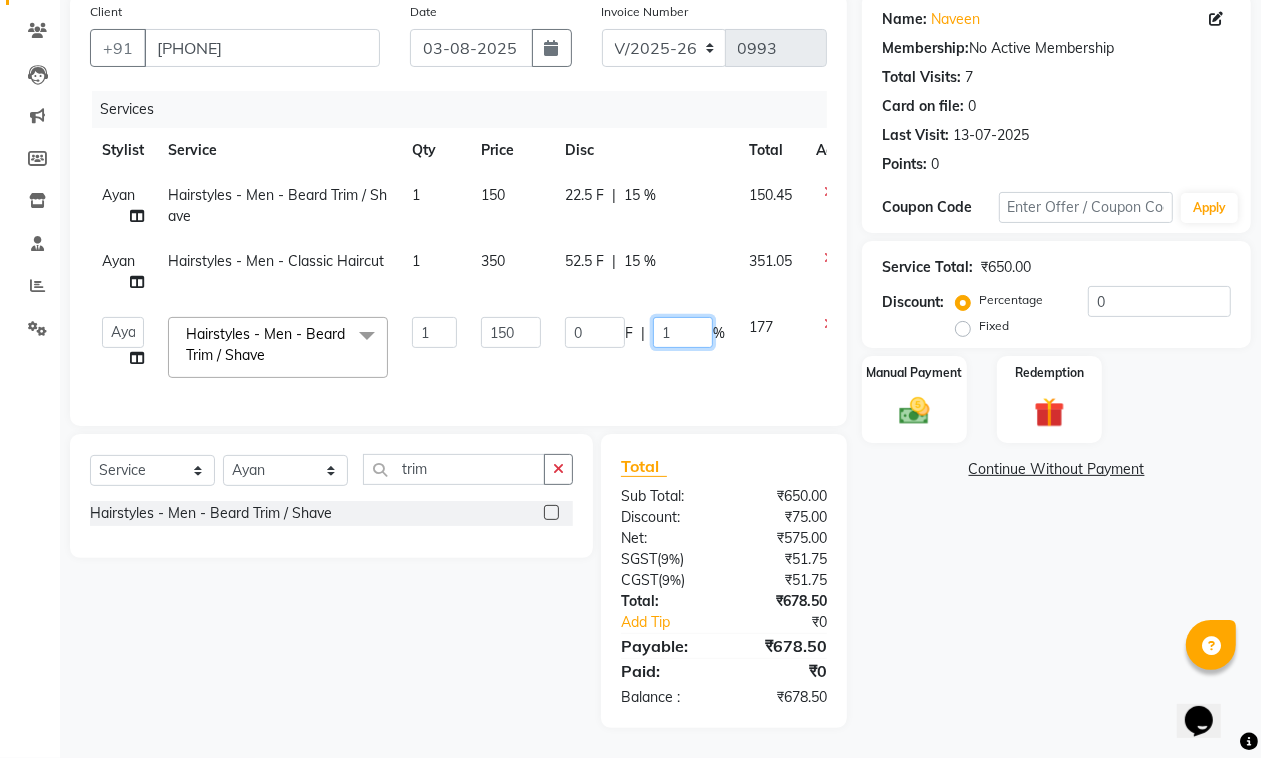 type on "15" 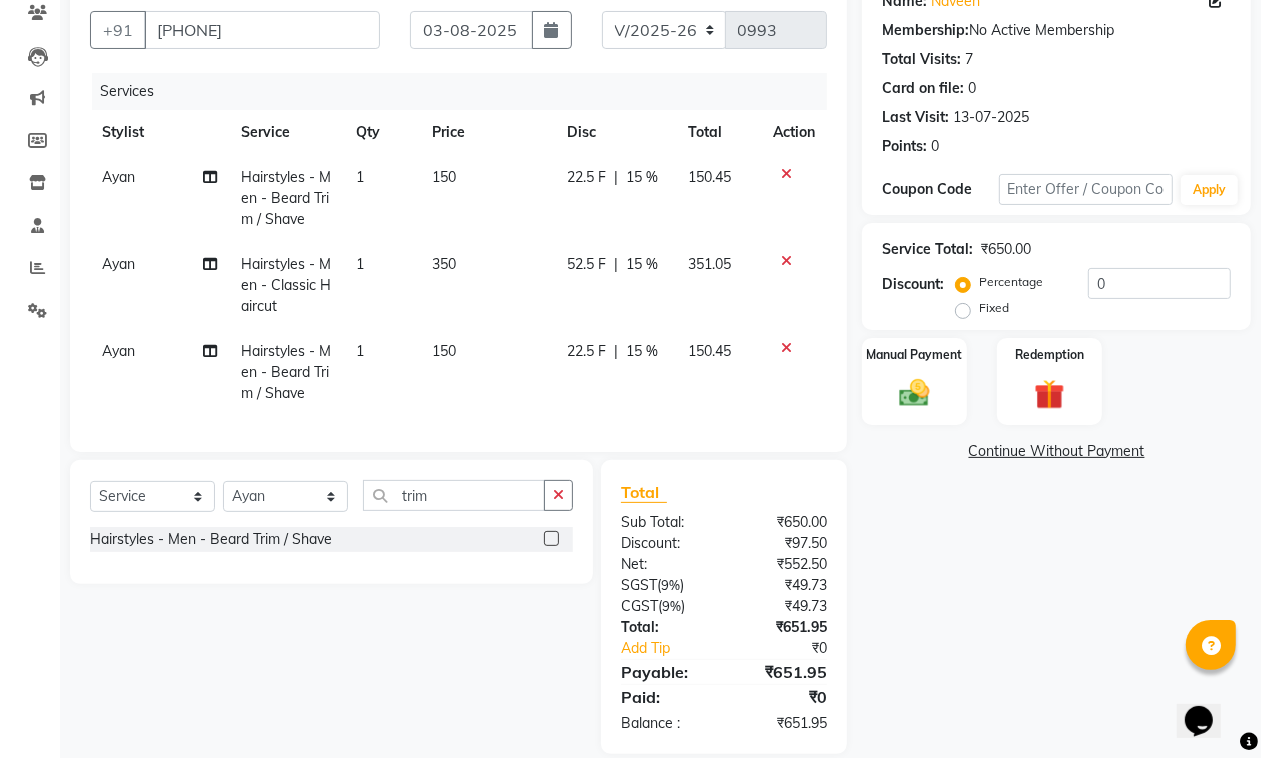 click on "22.5 F | 15 %" 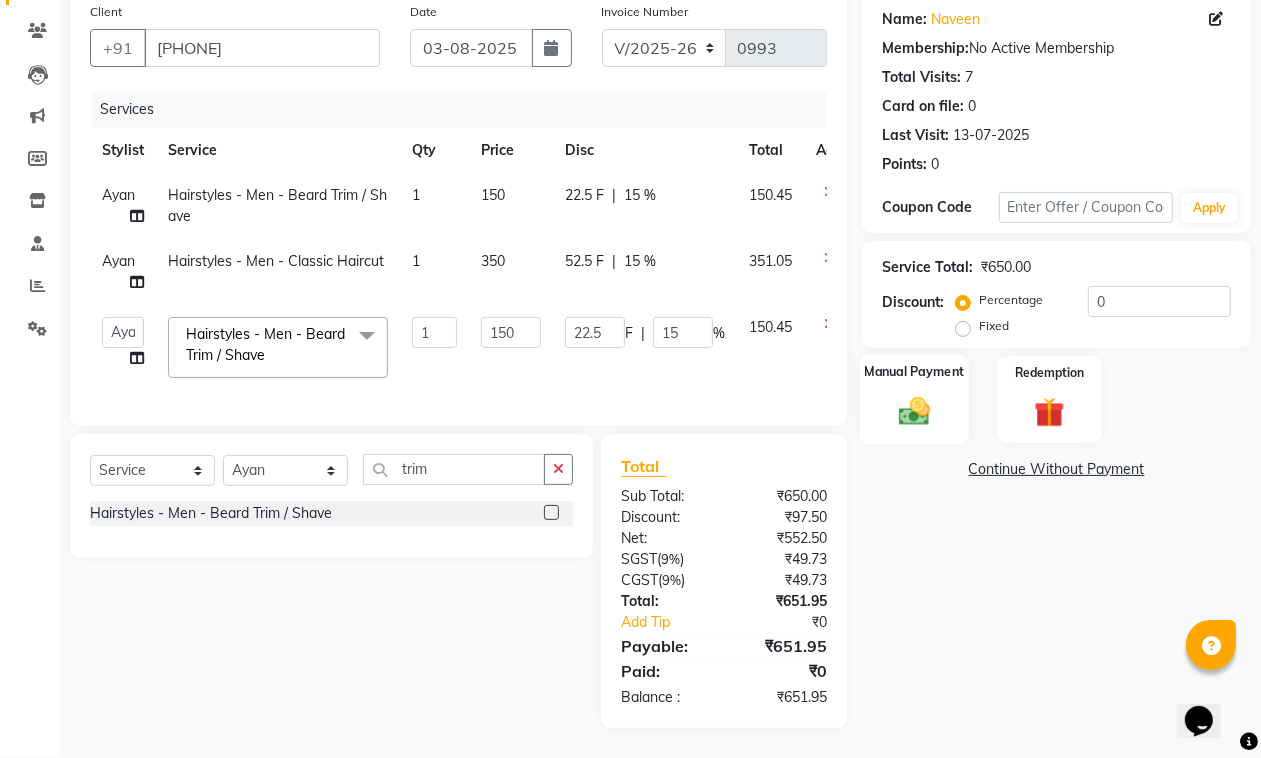click 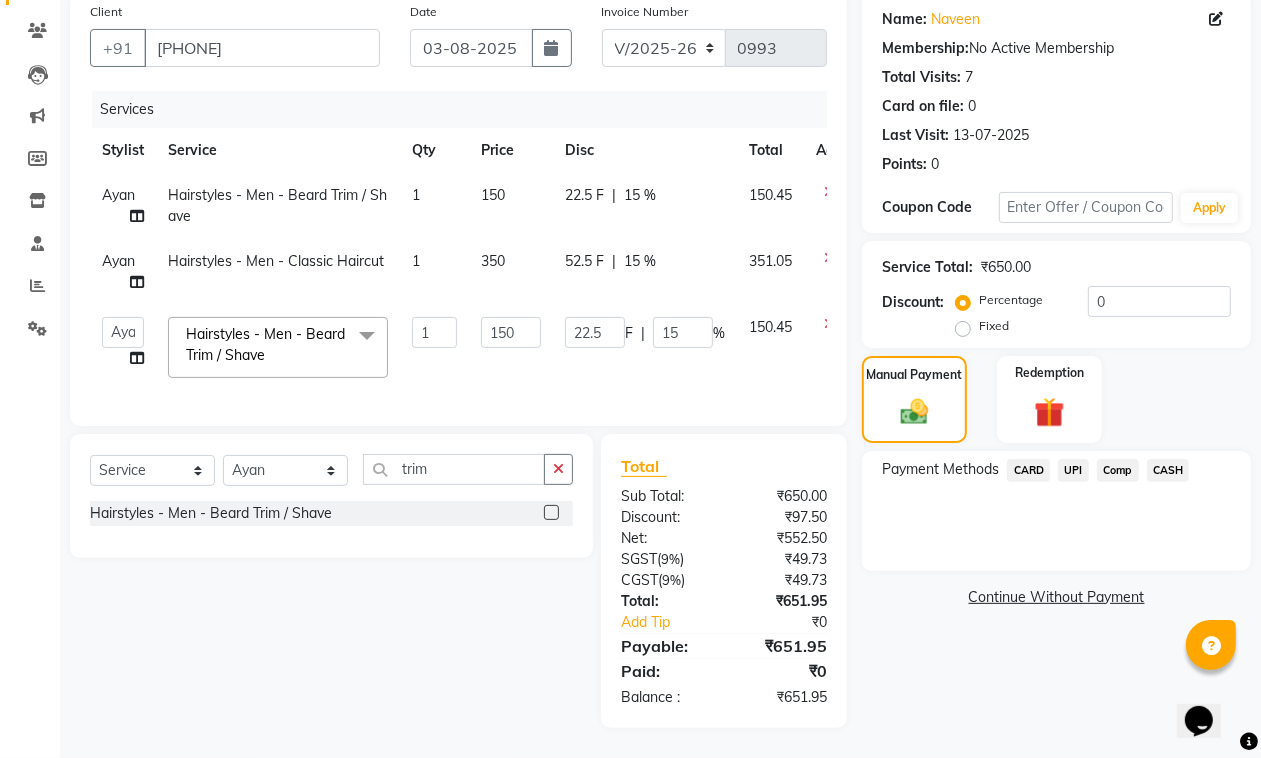 click on "UPI" 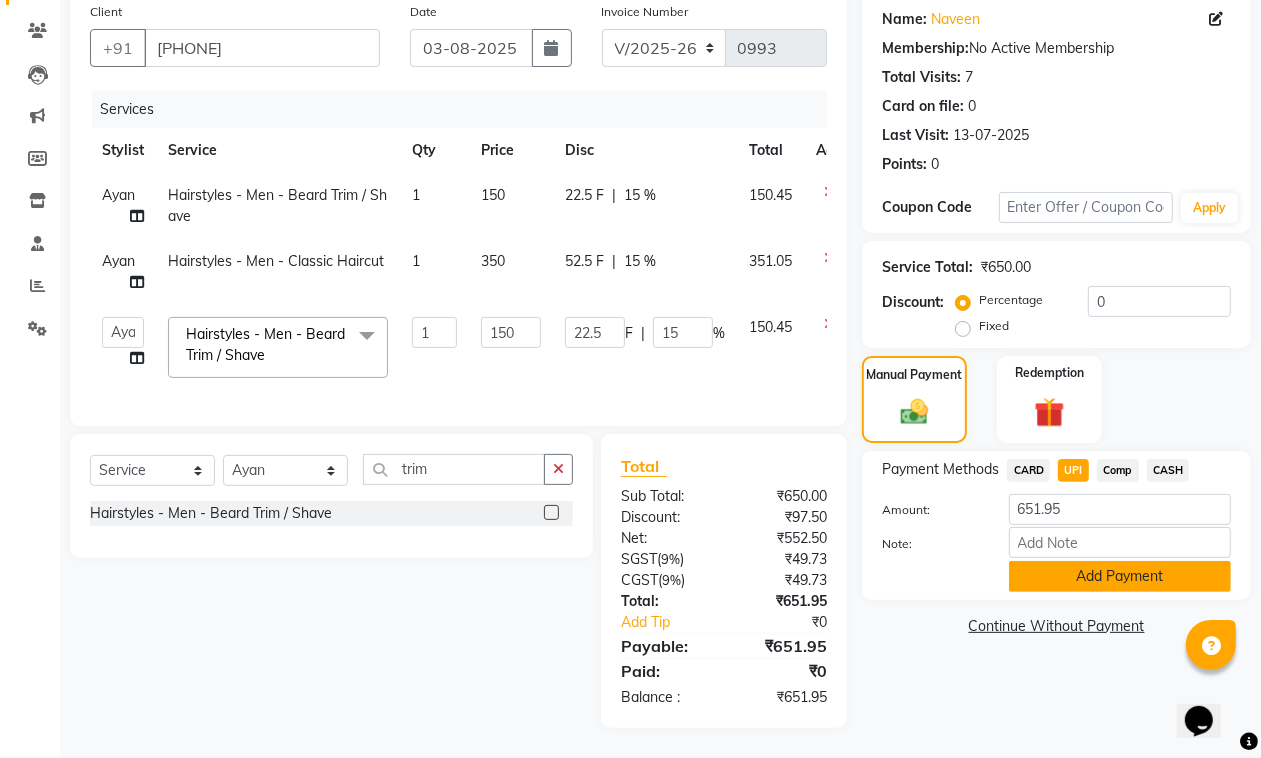 click on "Add Payment" 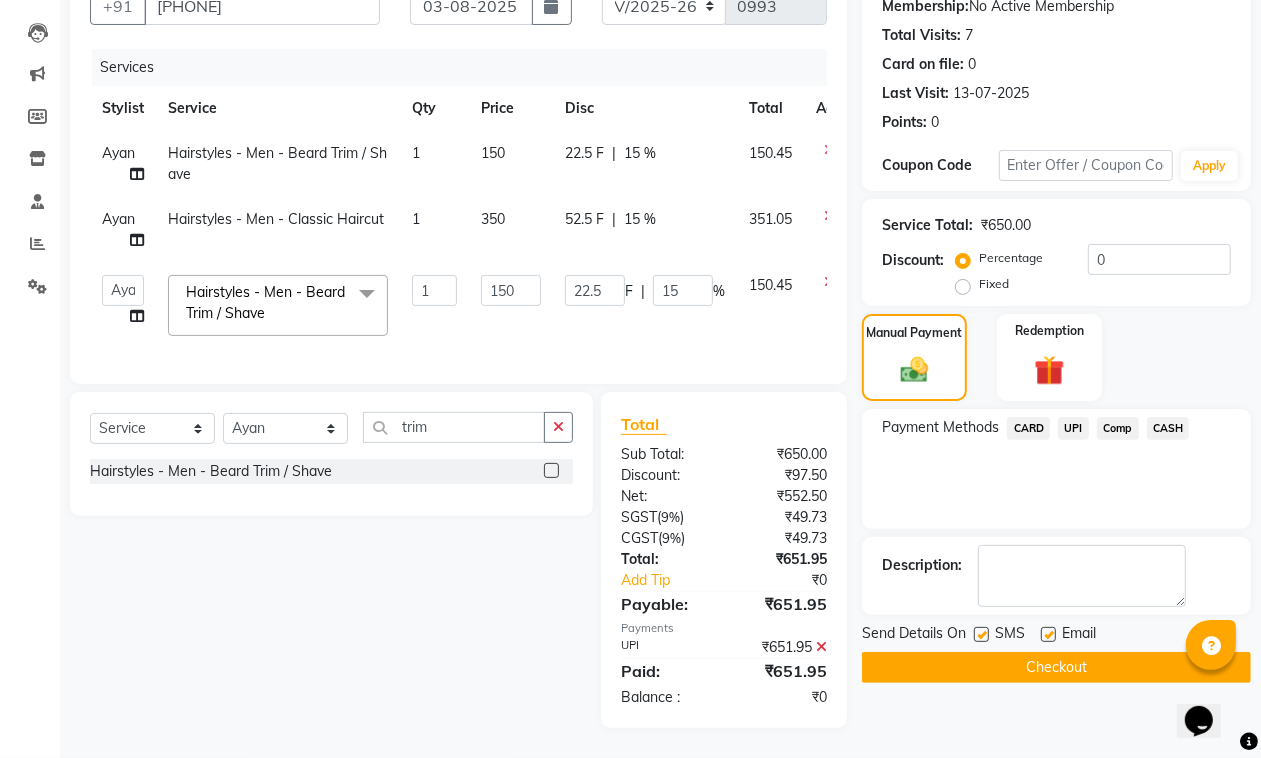 scroll, scrollTop: 217, scrollLeft: 0, axis: vertical 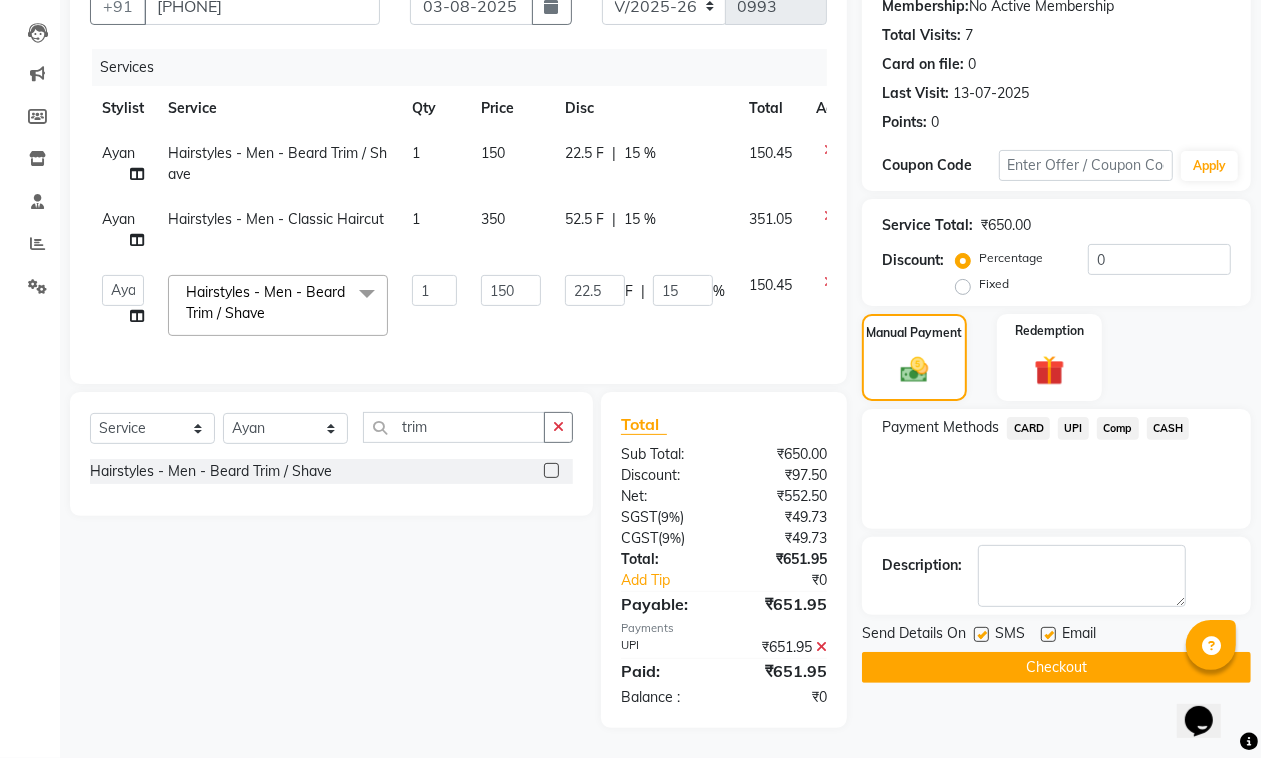 click 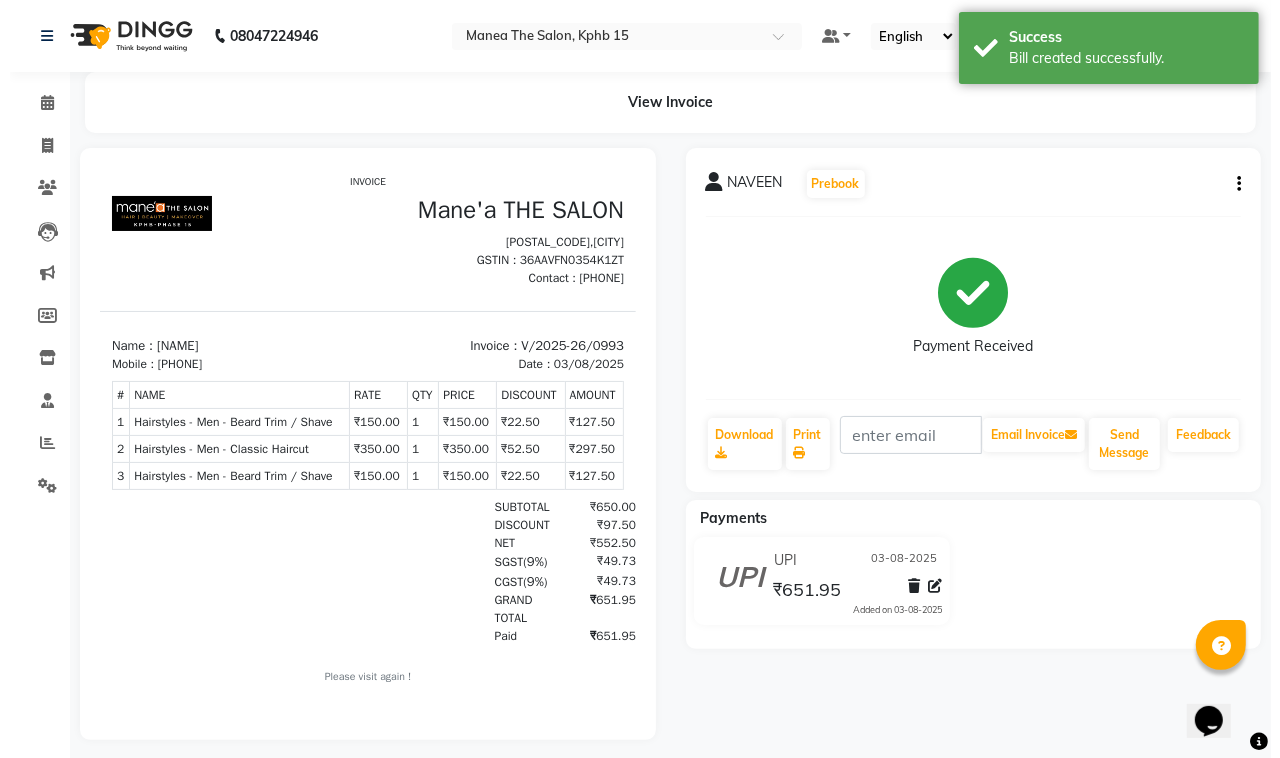scroll, scrollTop: 0, scrollLeft: 0, axis: both 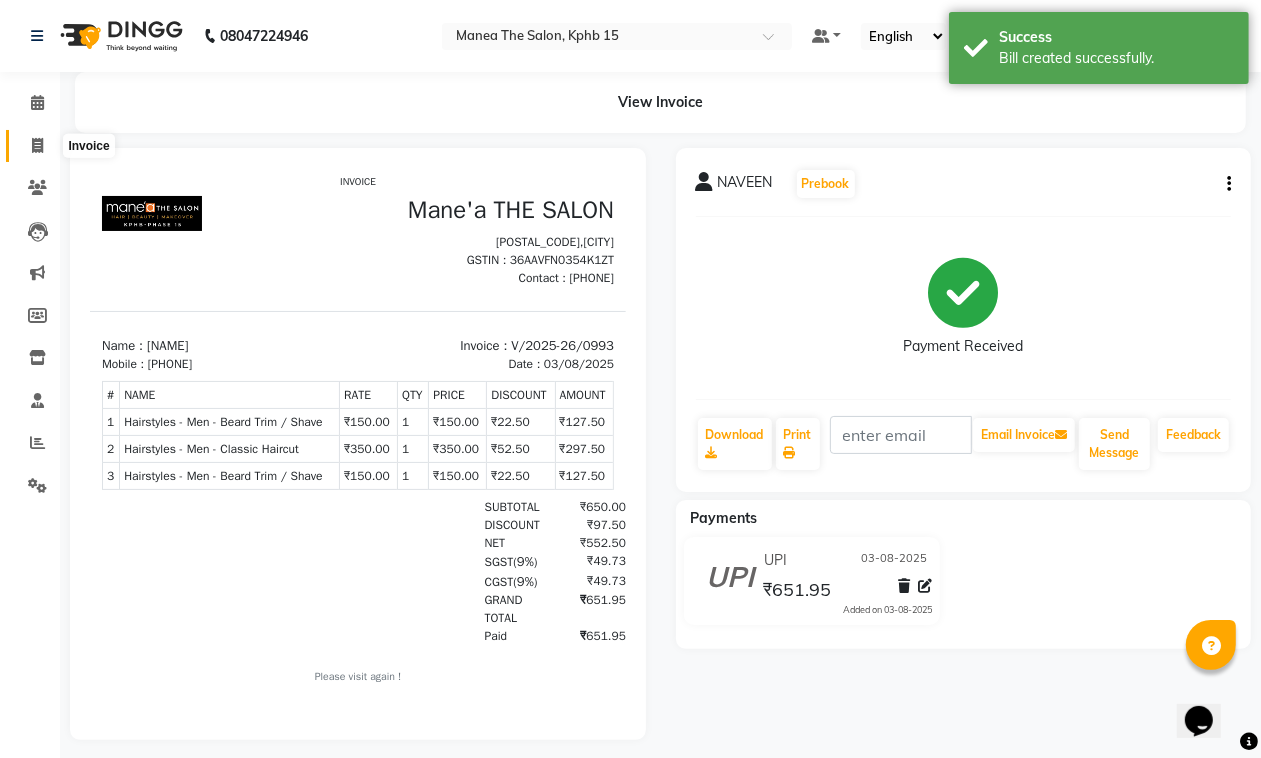click 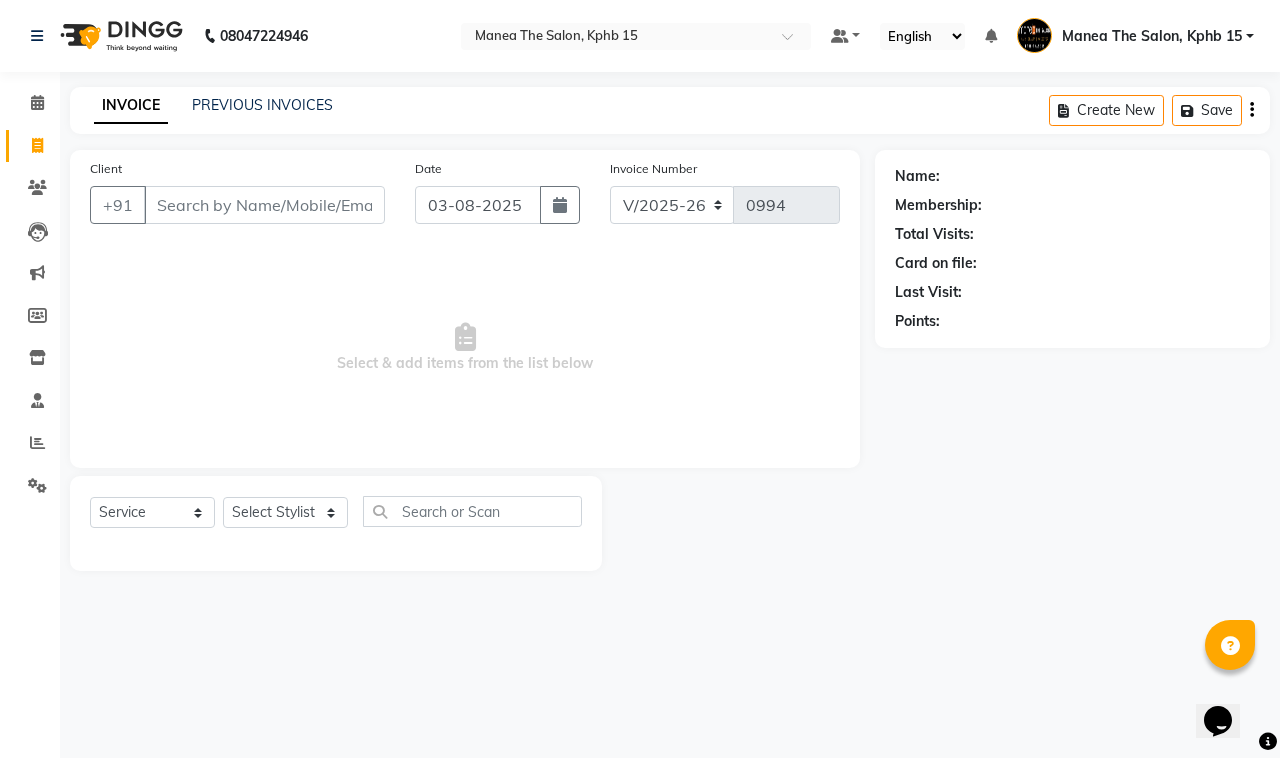 click on "Client" at bounding box center (264, 205) 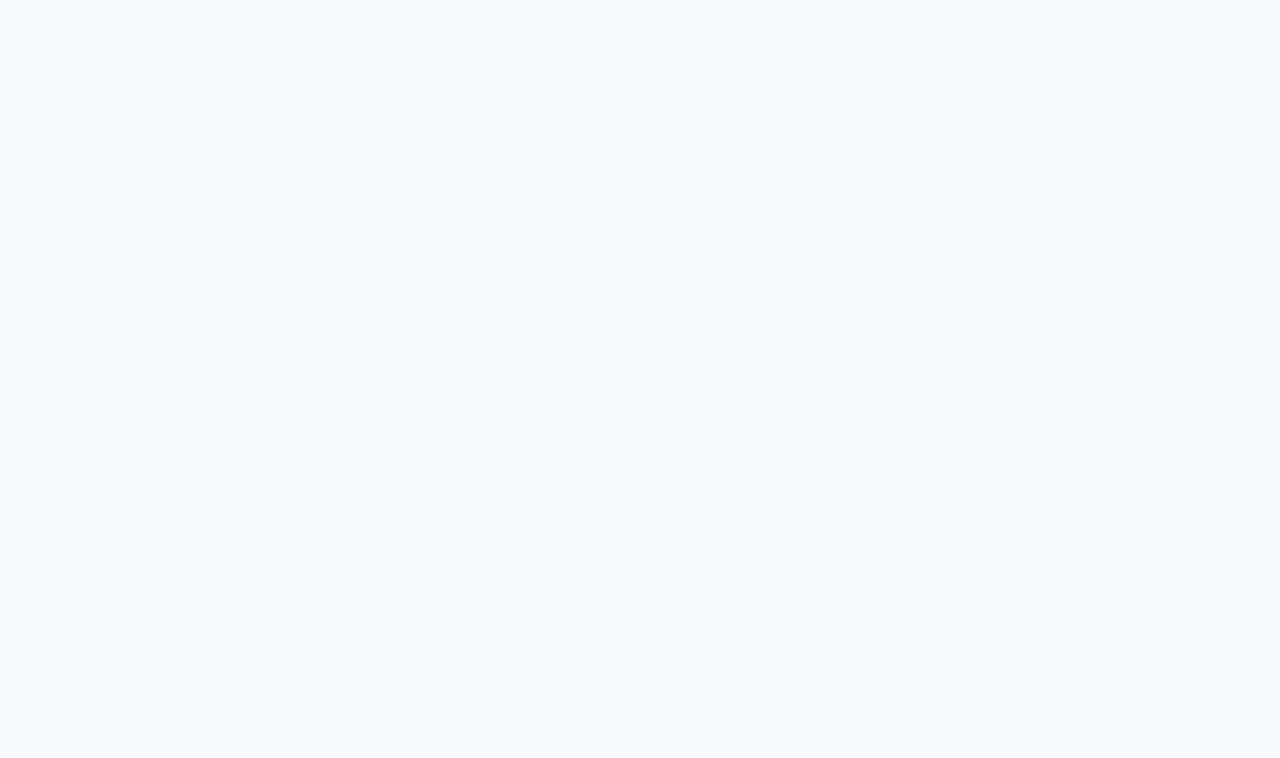 scroll, scrollTop: 0, scrollLeft: 0, axis: both 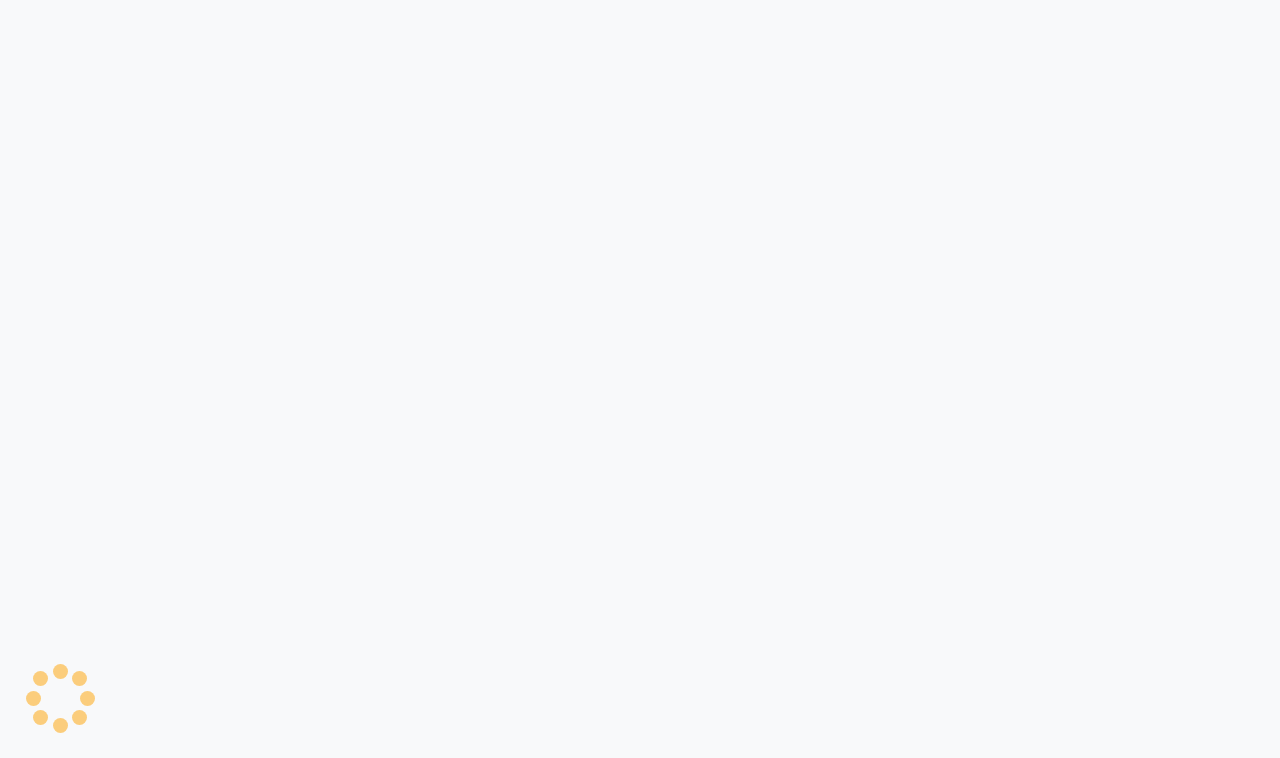 select on "7321" 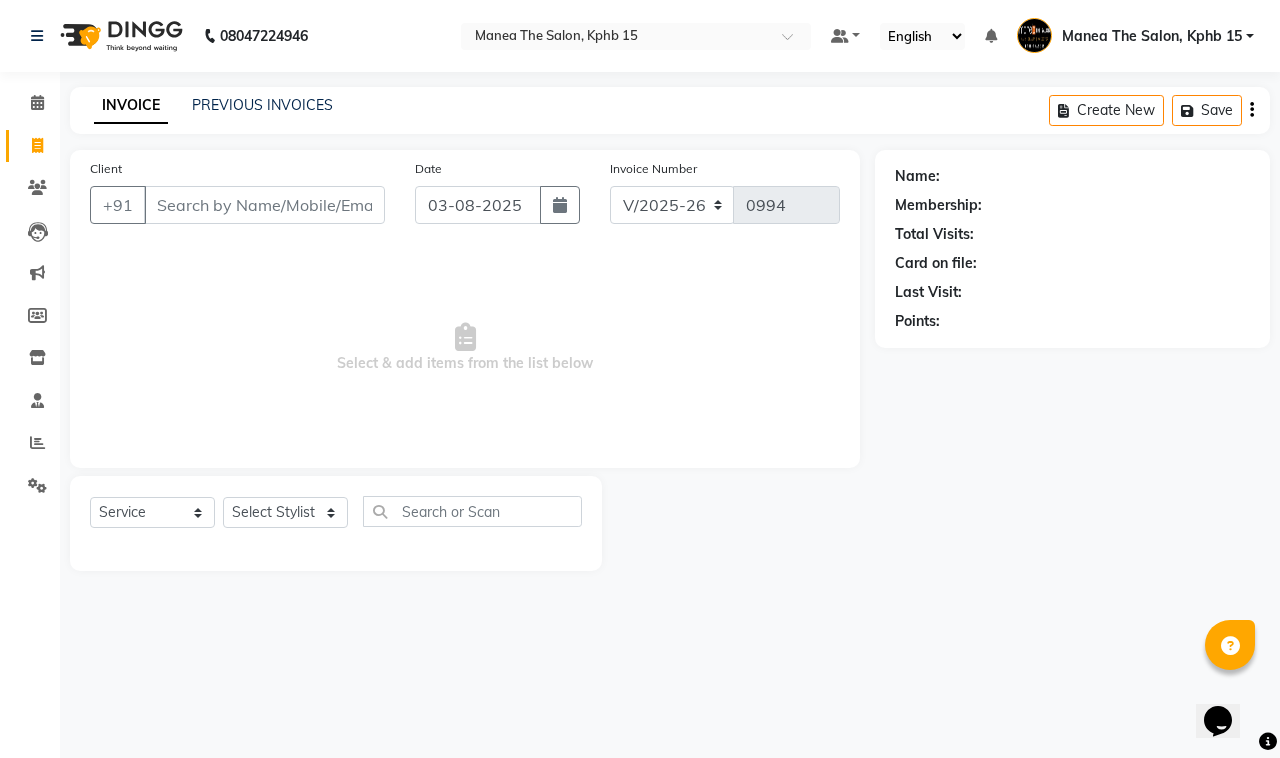 scroll, scrollTop: 0, scrollLeft: 0, axis: both 